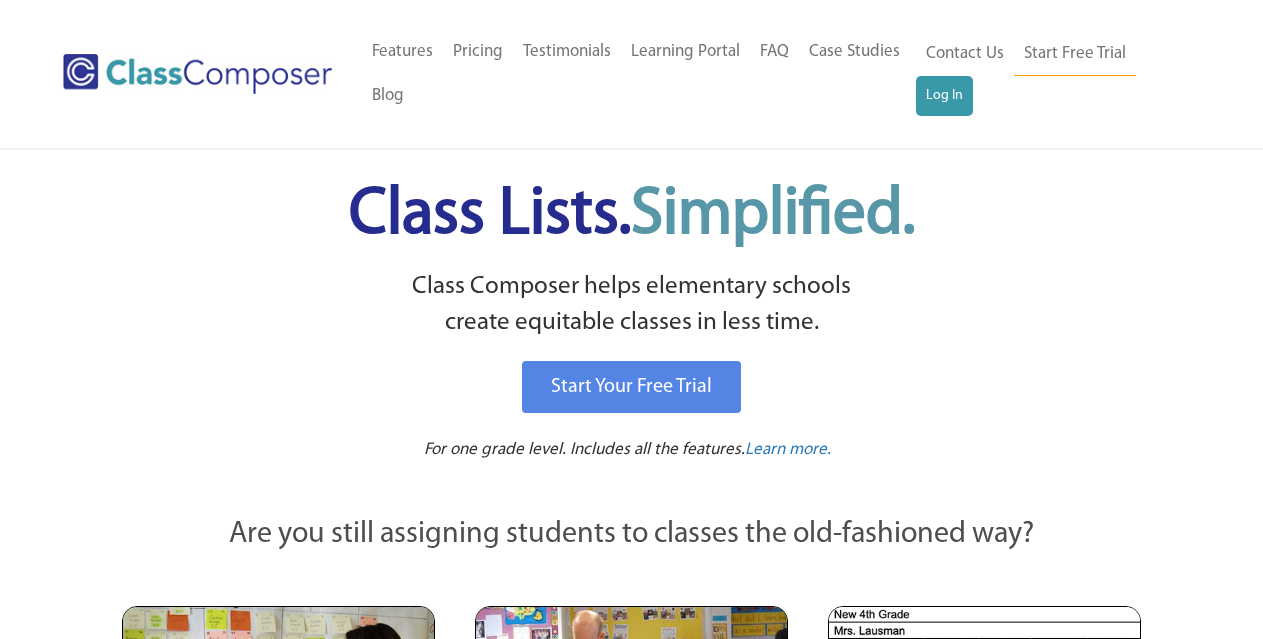 scroll, scrollTop: 0, scrollLeft: 0, axis: both 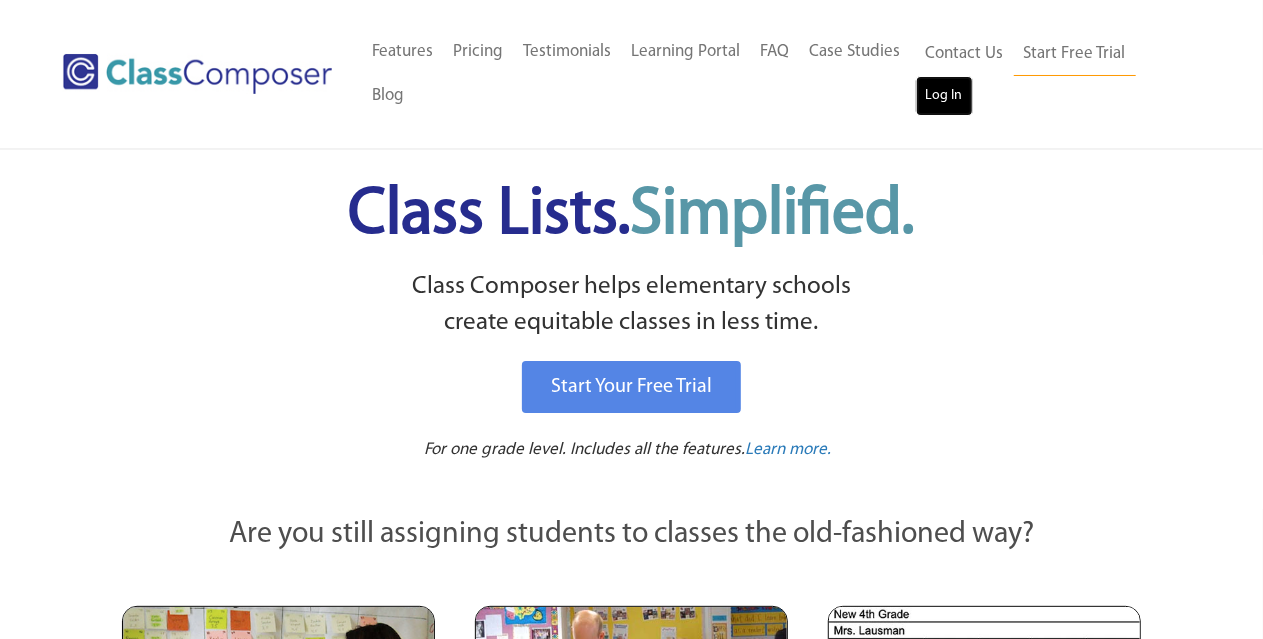 click on "Log In" at bounding box center [944, 96] 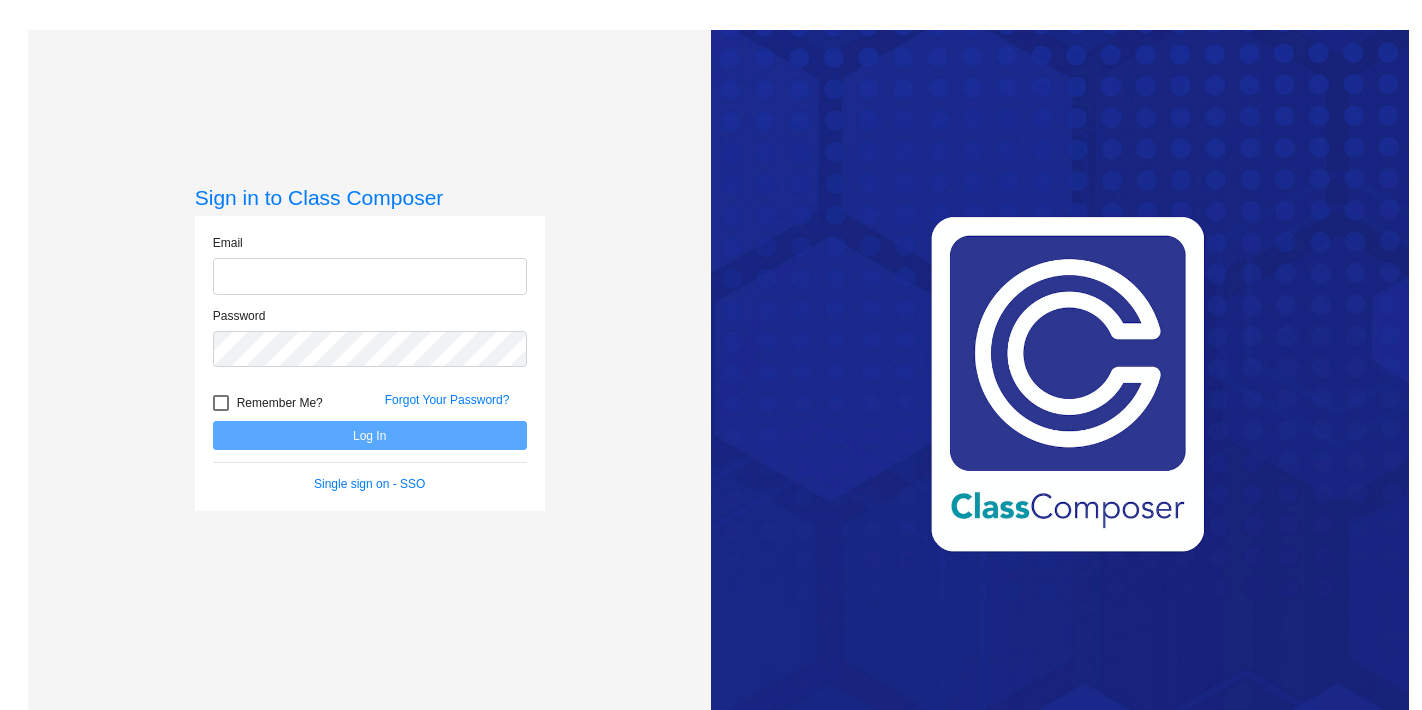 scroll, scrollTop: 0, scrollLeft: 0, axis: both 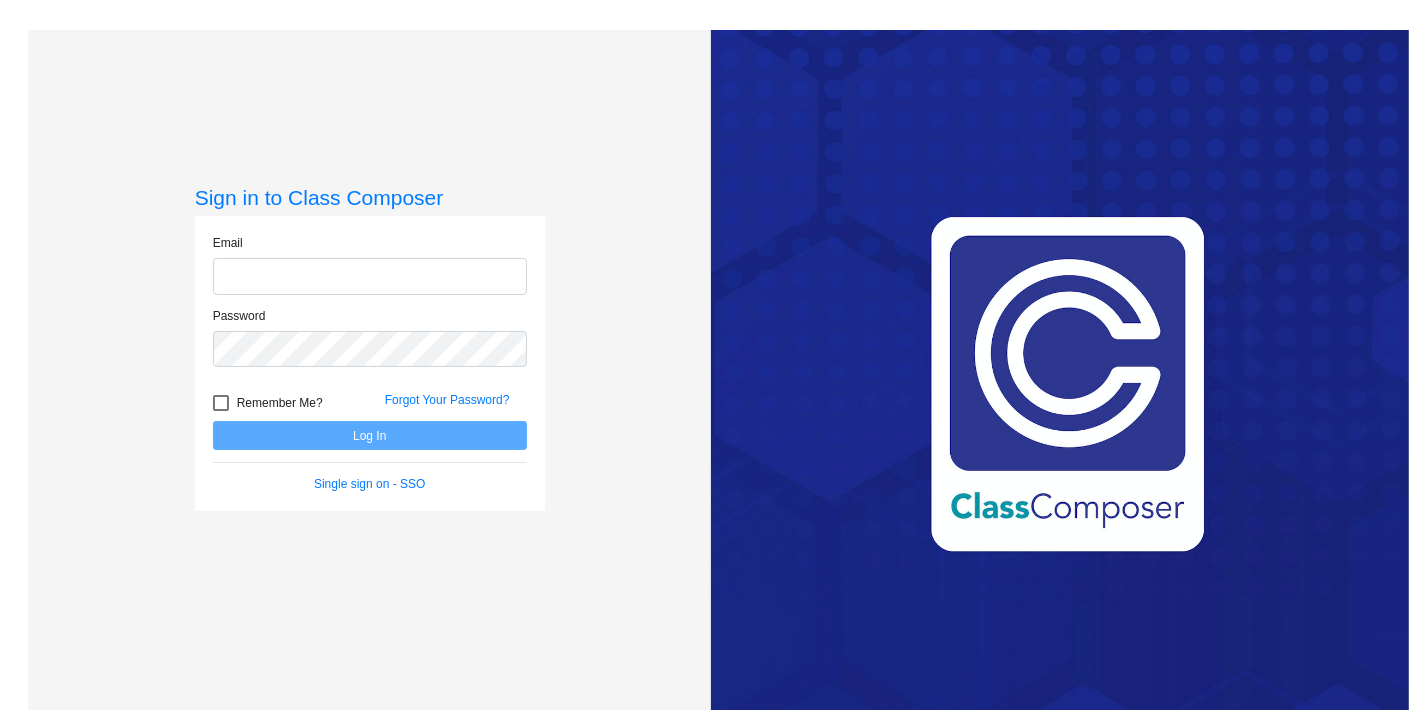 click 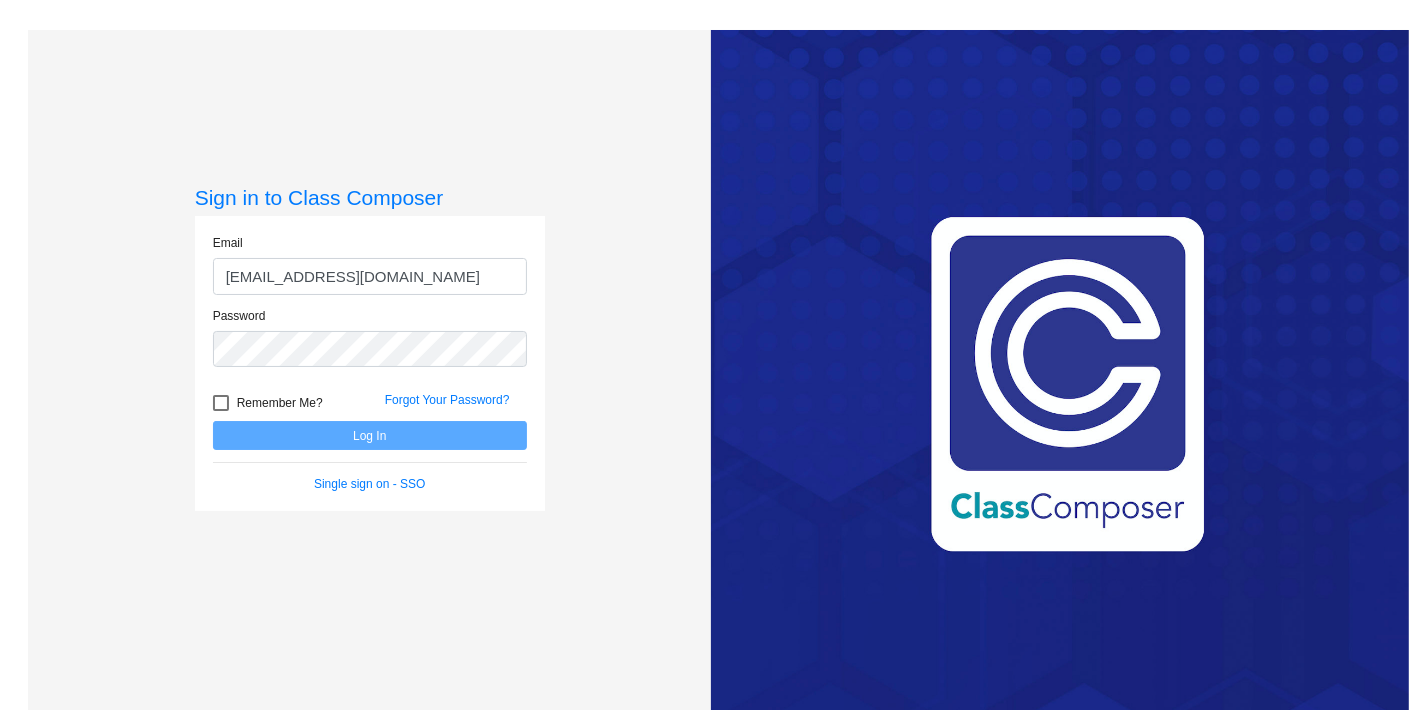 type on "[EMAIL_ADDRESS][DOMAIN_NAME]" 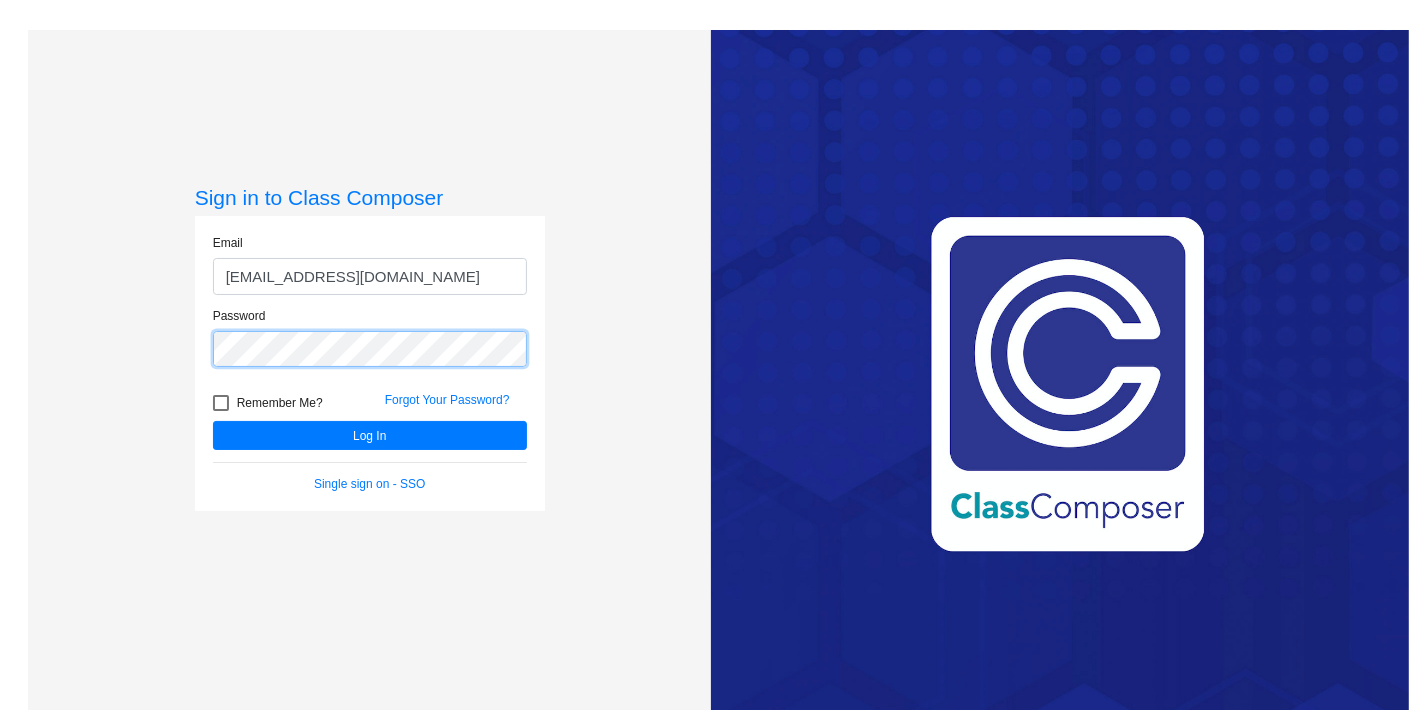 click on "Log In" 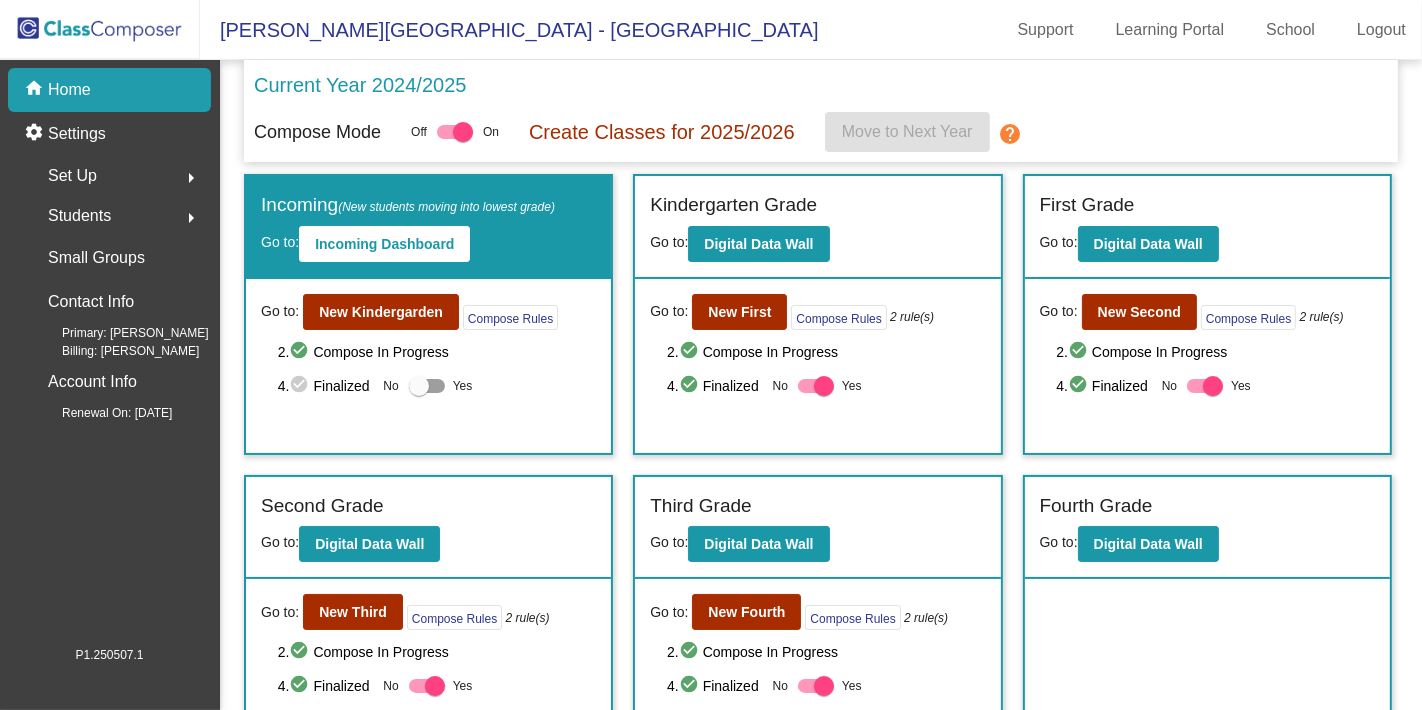 click on "Students" at bounding box center [79, 216] 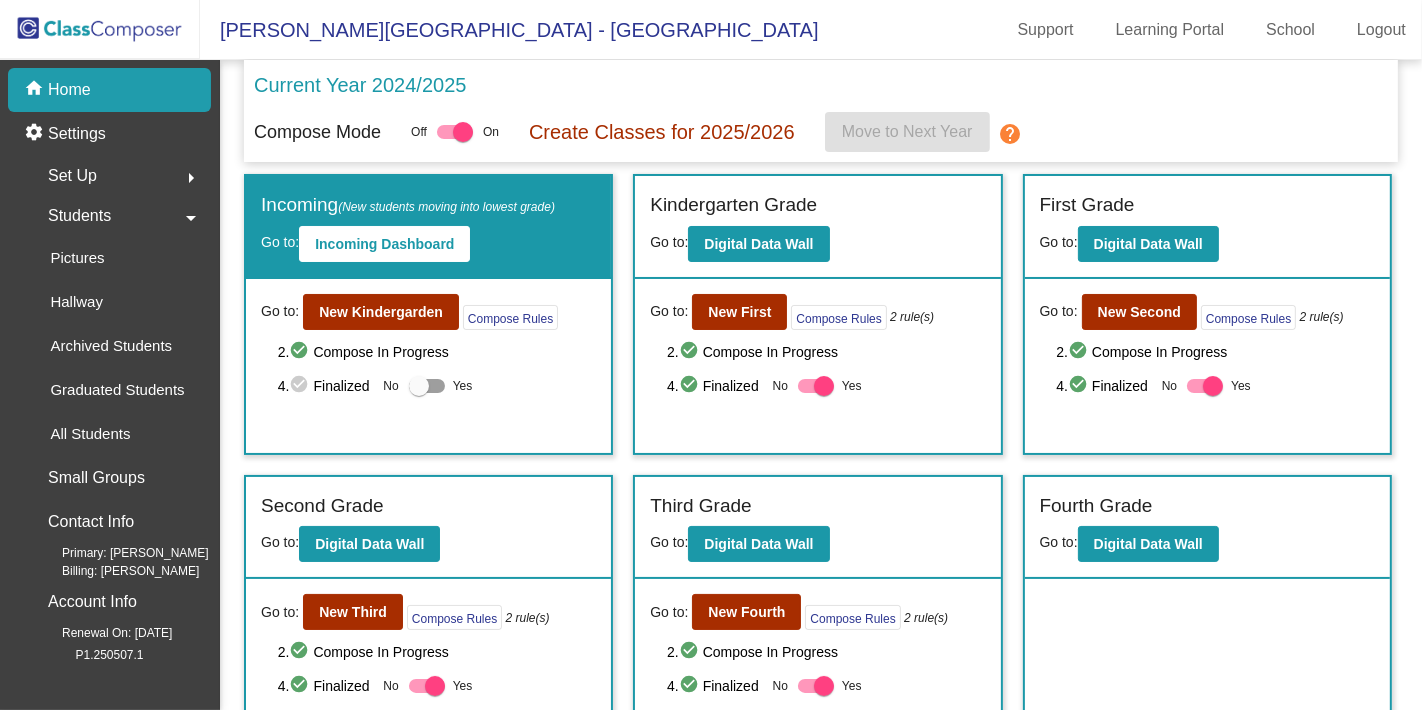 click on "Set Up" at bounding box center [72, 176] 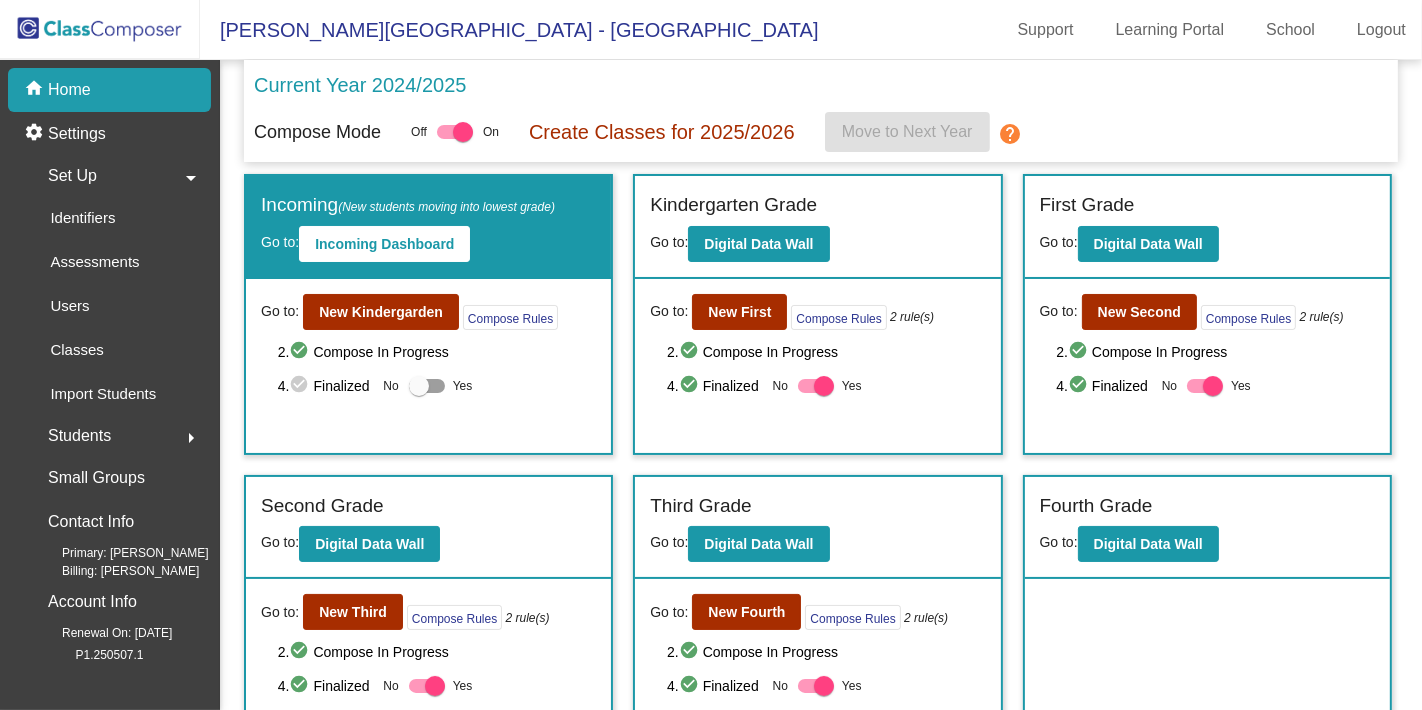 click on "Set Up" at bounding box center (72, 176) 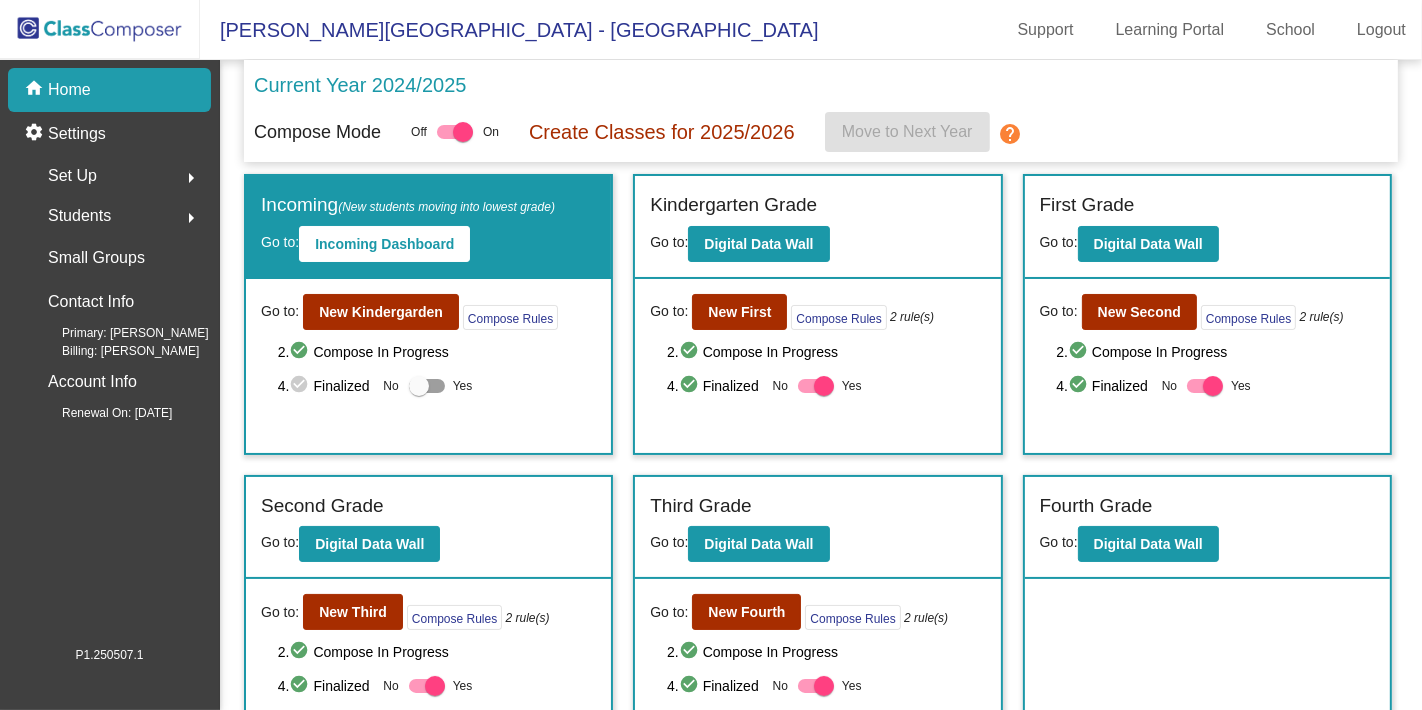 click on "Set Up" at bounding box center [72, 176] 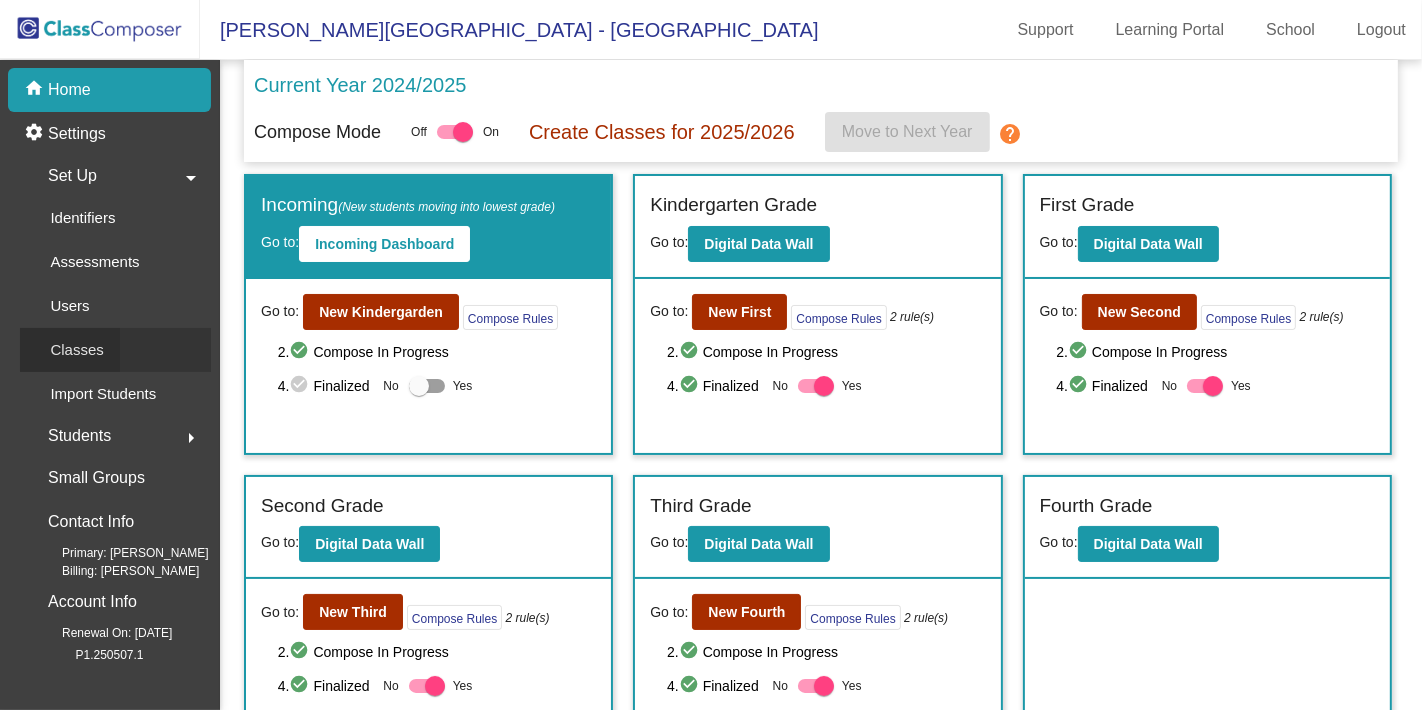 click on "Classes" at bounding box center [70, 350] 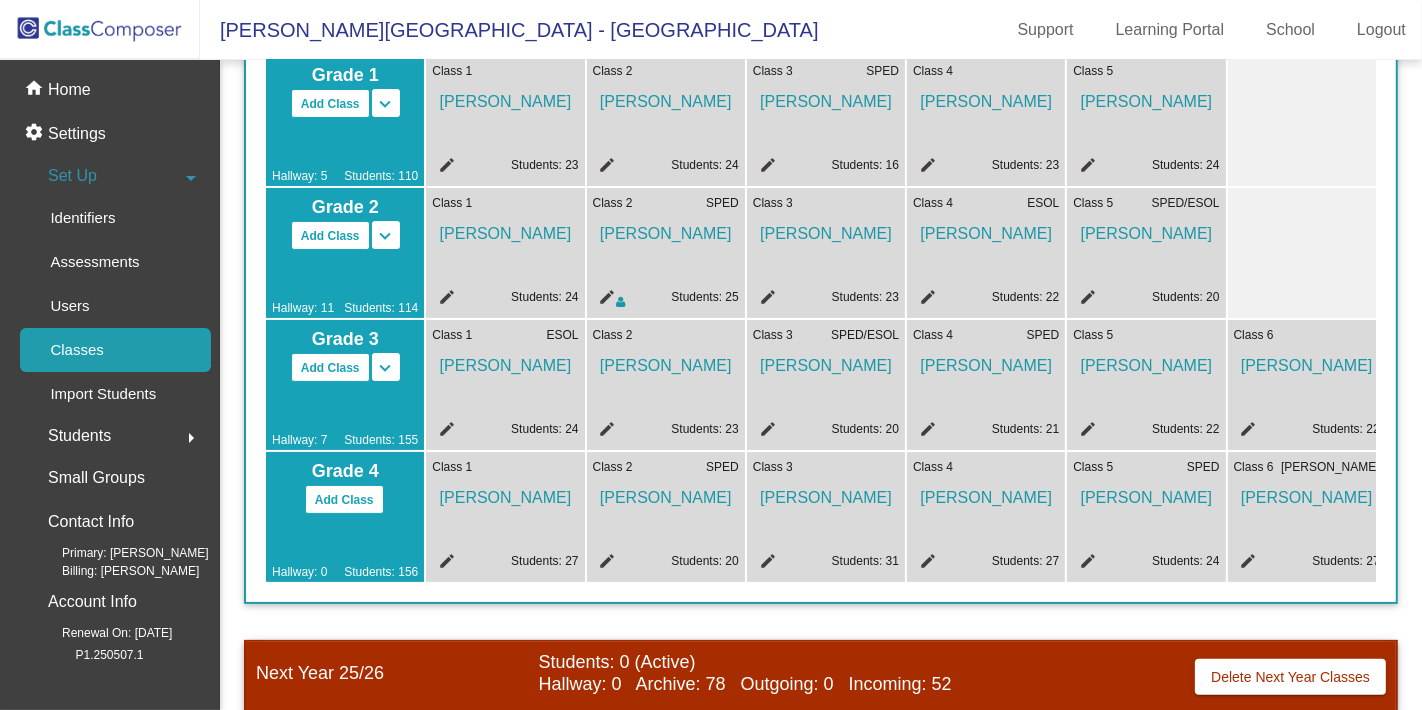 scroll, scrollTop: 342, scrollLeft: 0, axis: vertical 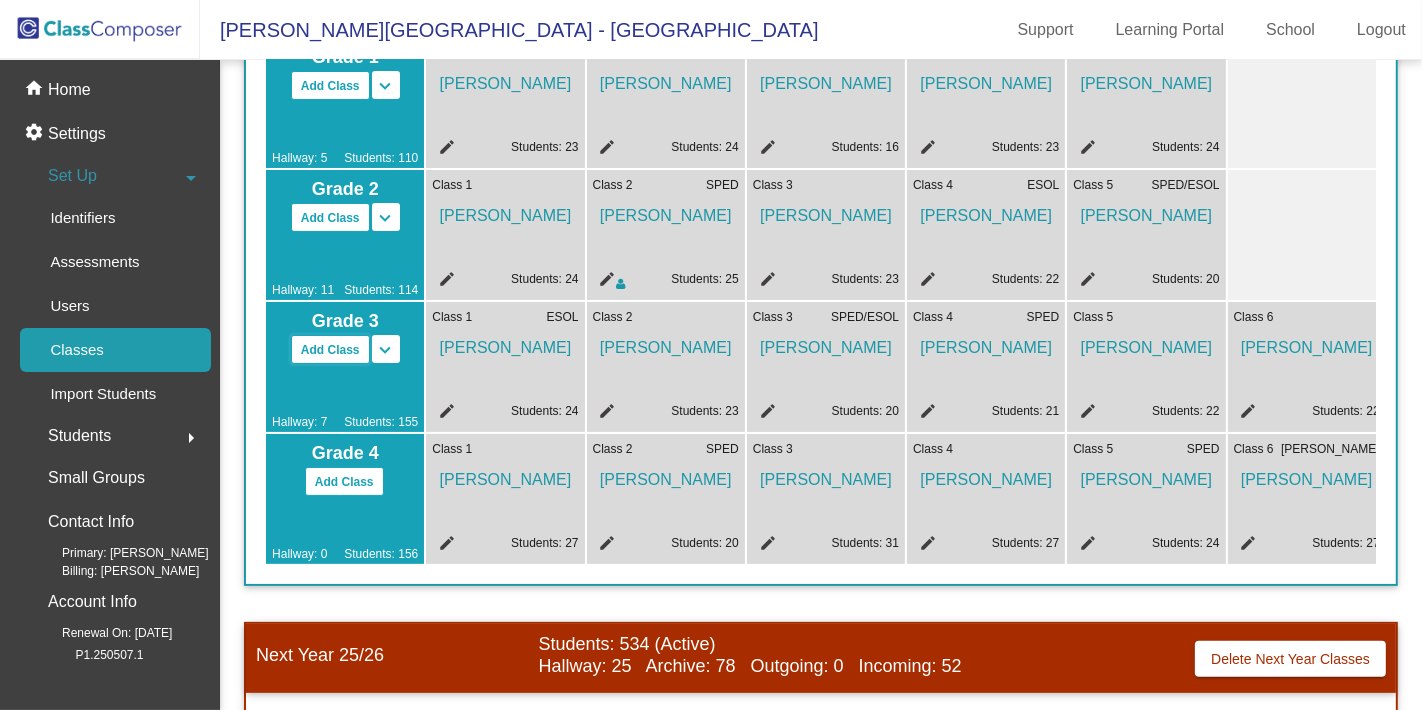 click on "Add Class" 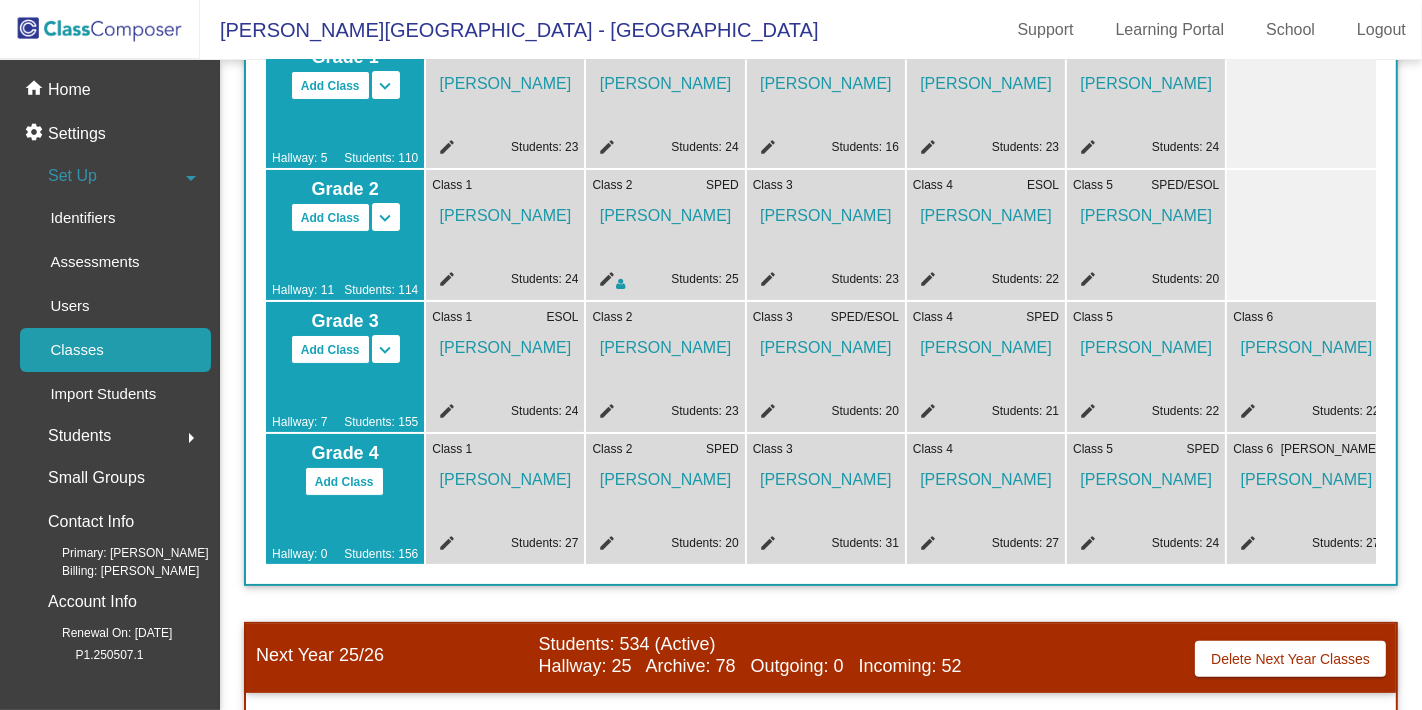 scroll, scrollTop: 0, scrollLeft: 337, axis: horizontal 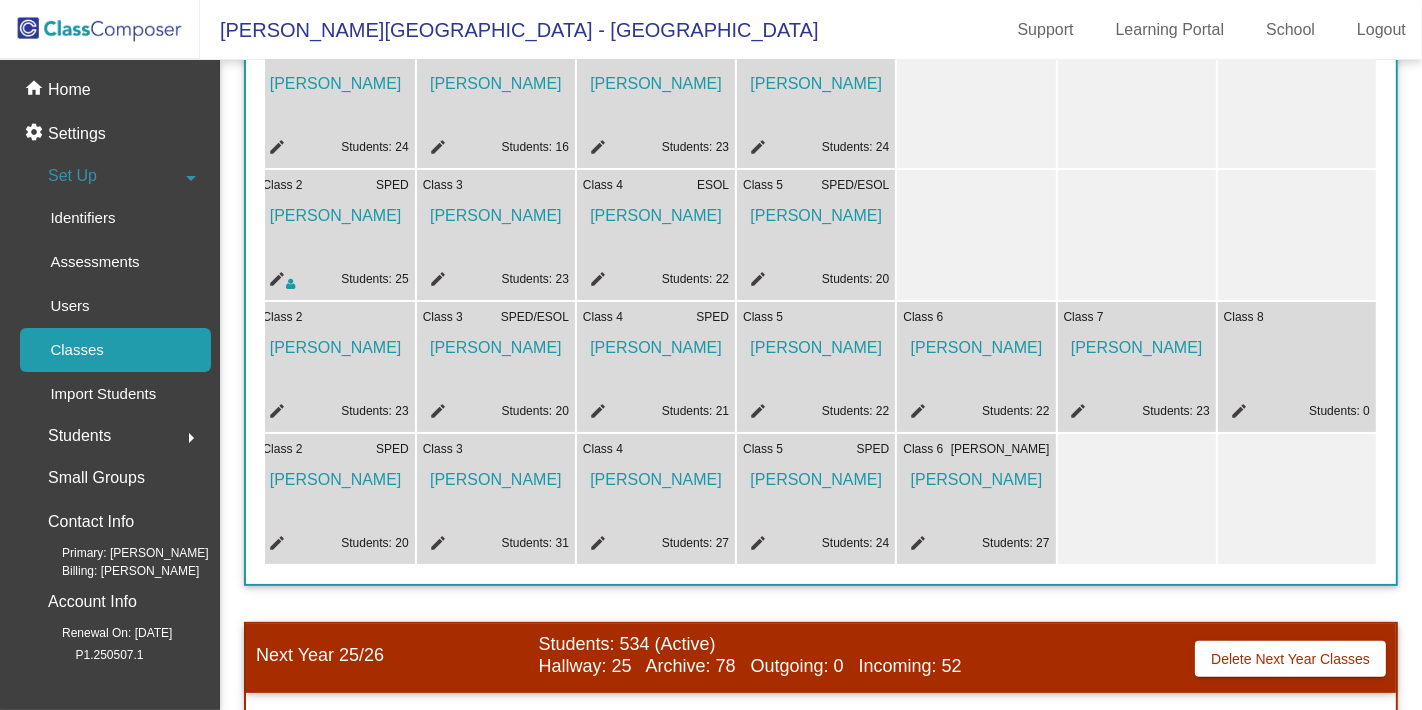 click on "edit" 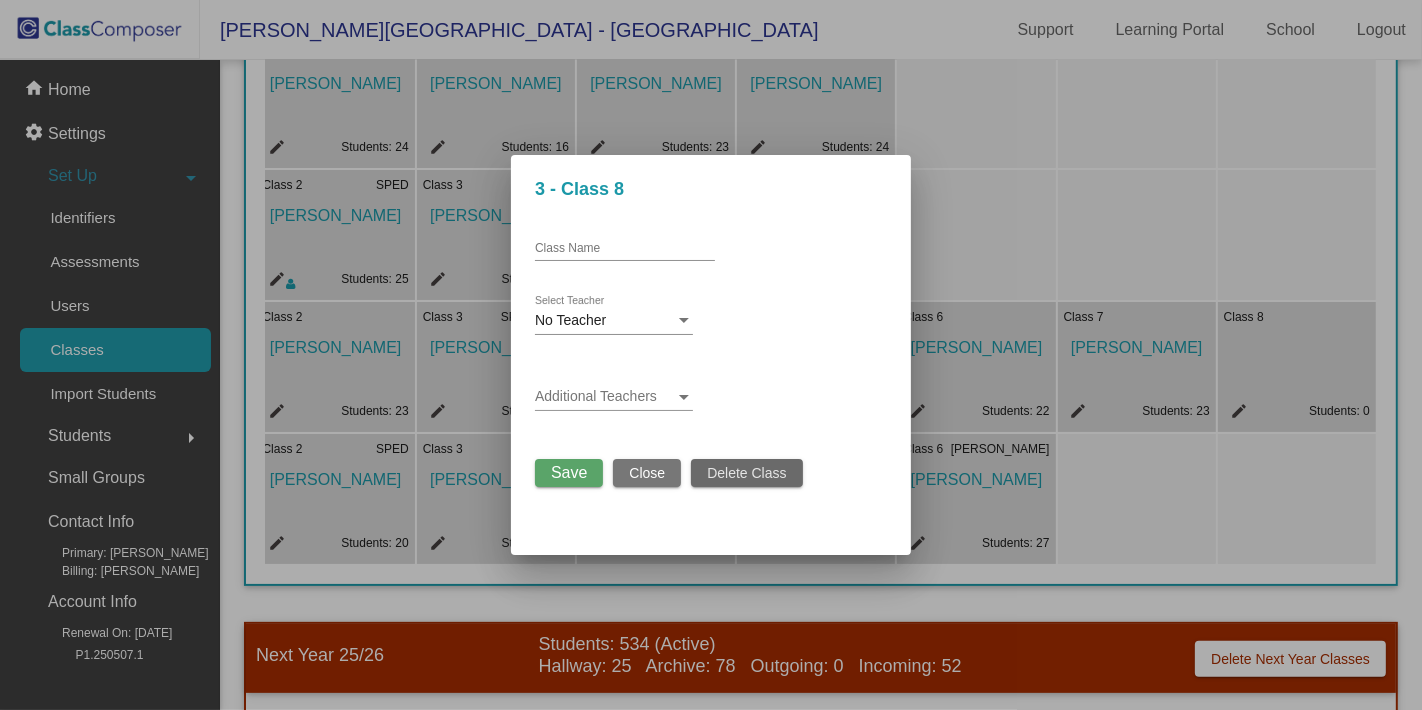 click on "Delete Class" at bounding box center [746, 473] 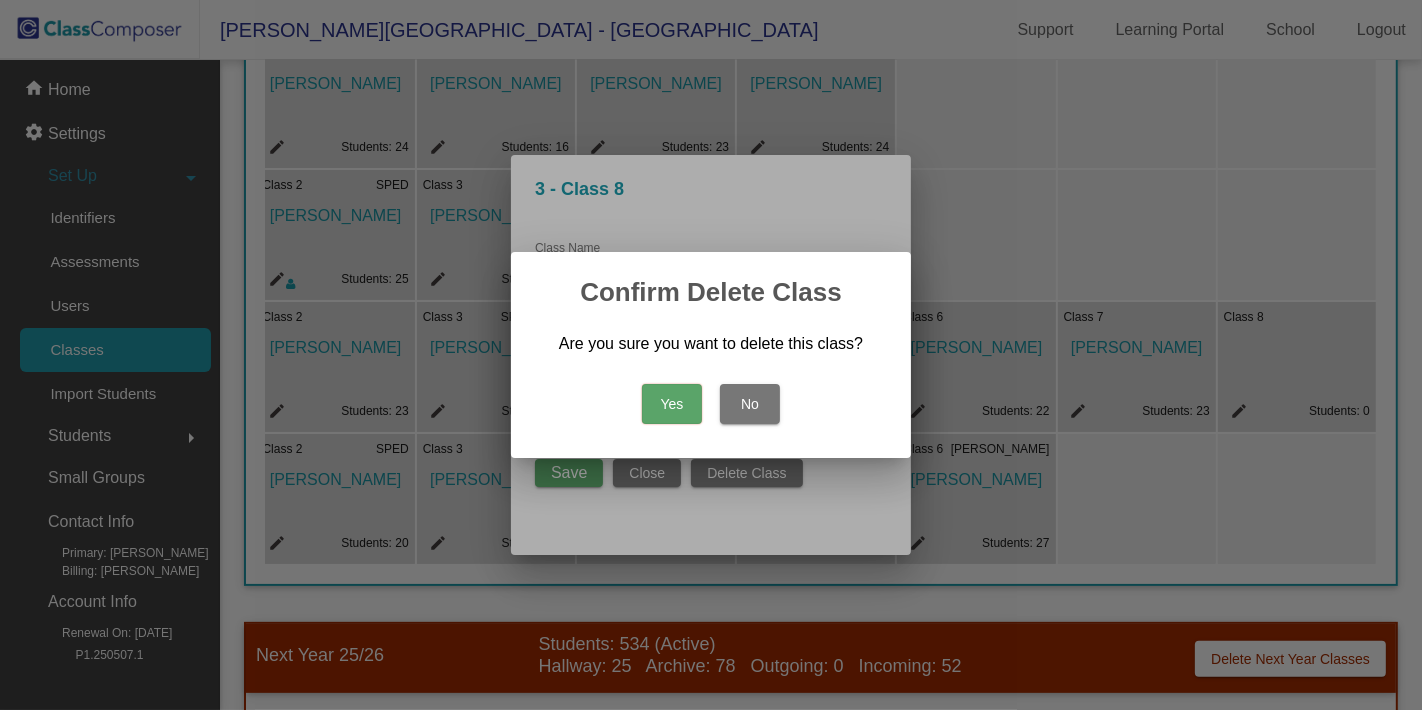 click on "Yes" at bounding box center (672, 404) 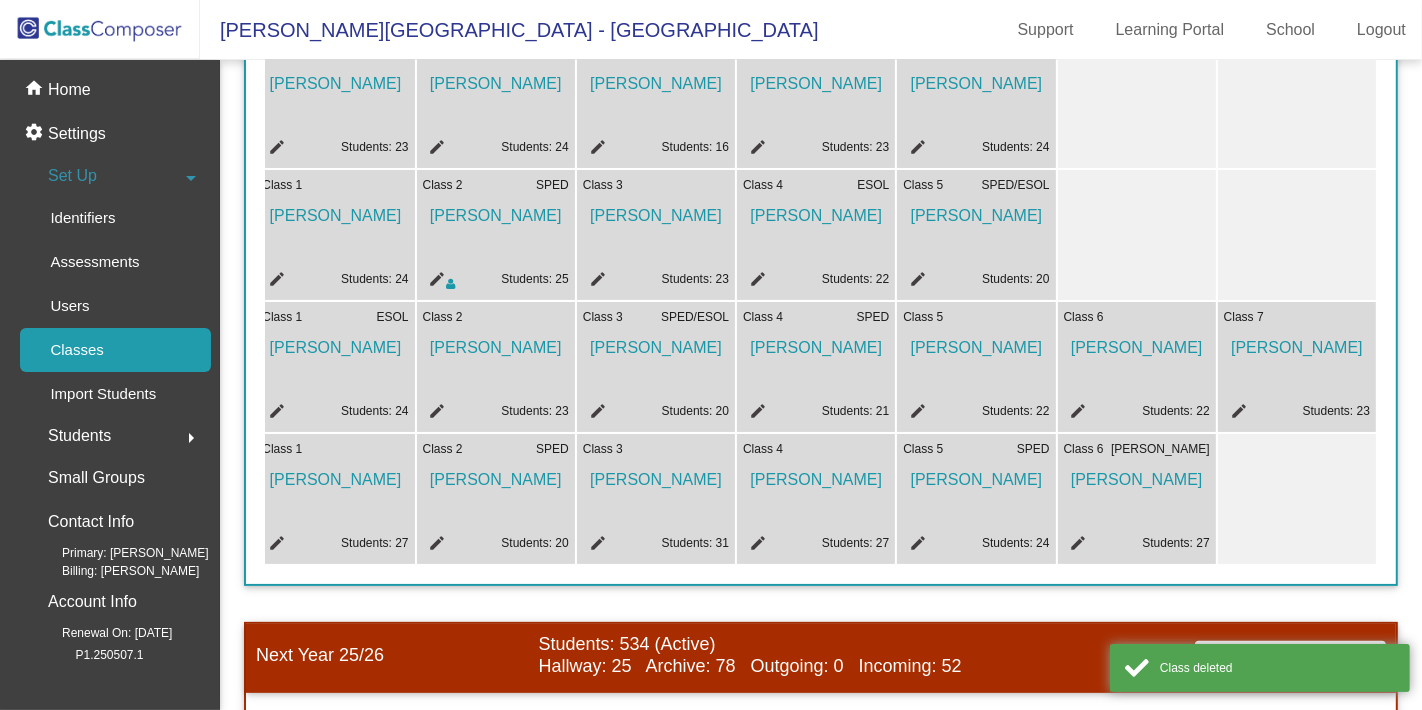 scroll, scrollTop: 0, scrollLeft: 0, axis: both 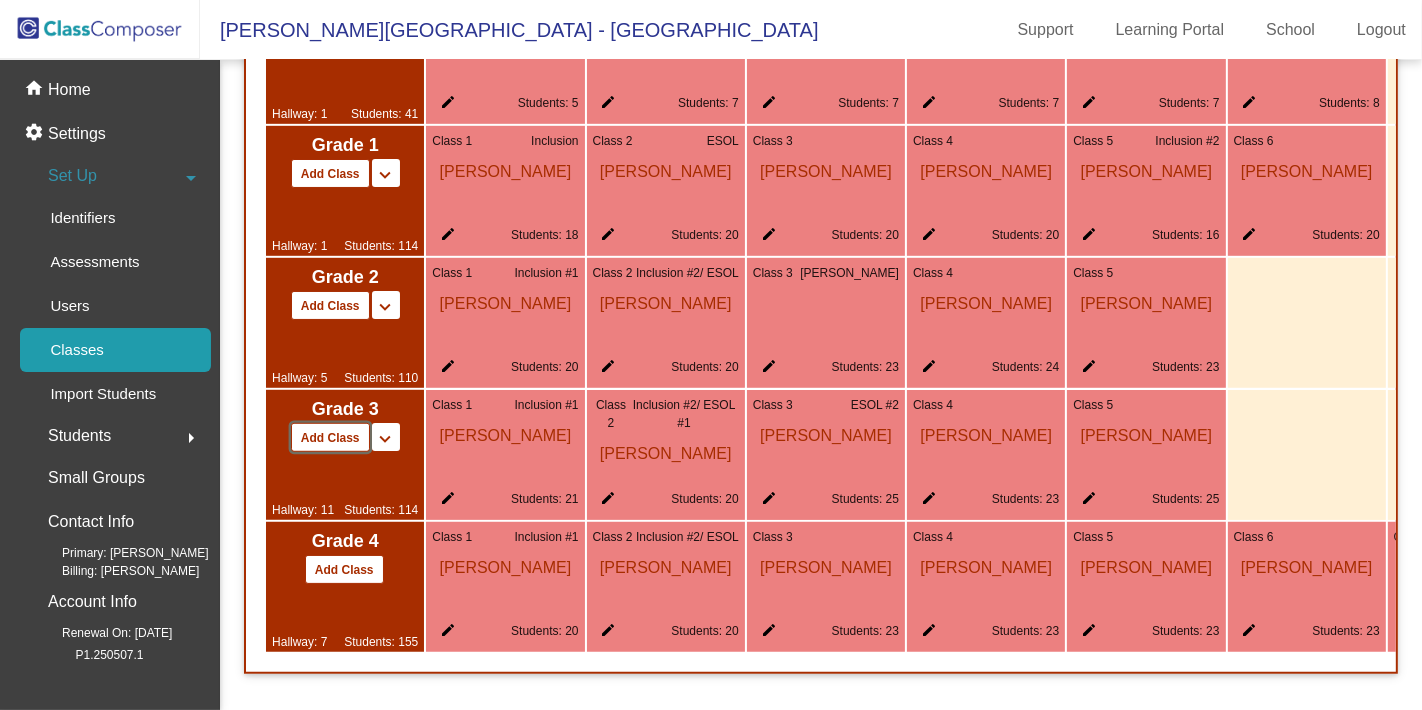 click on "Add Class" 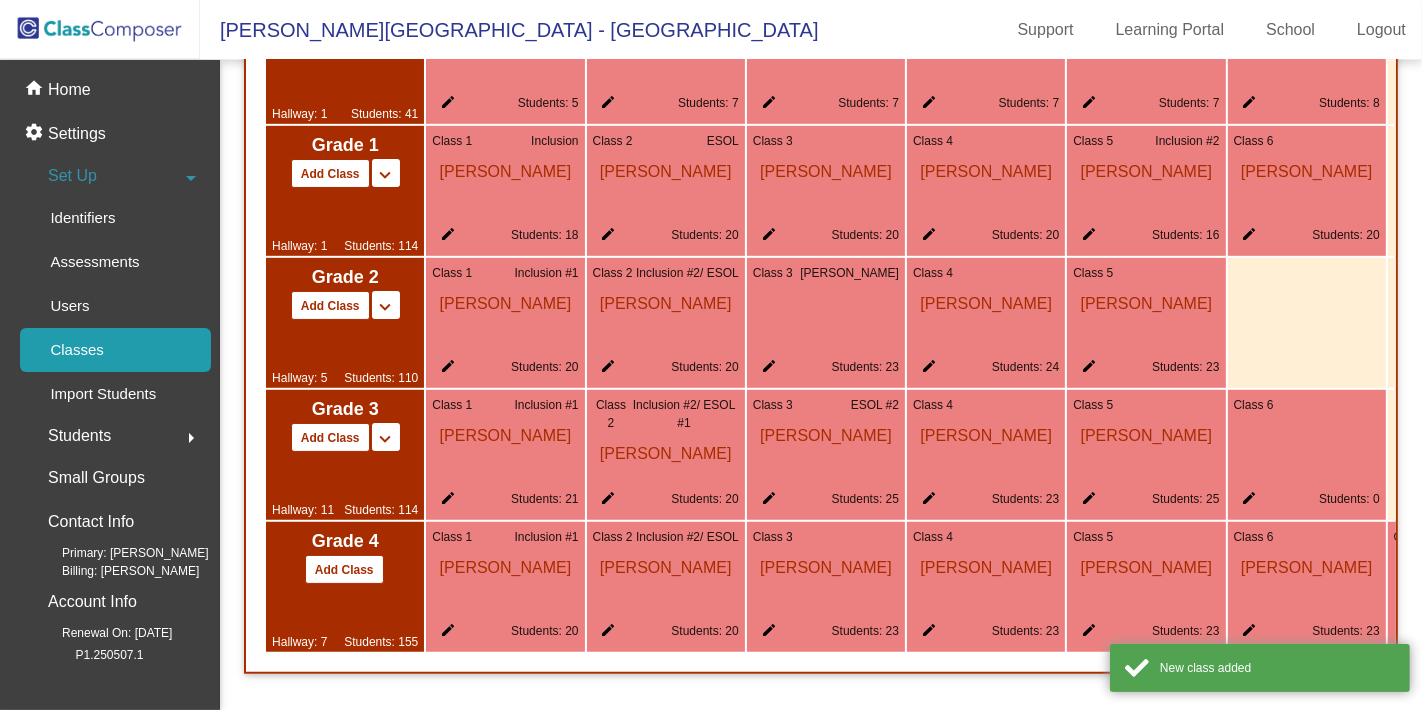 click on "edit" 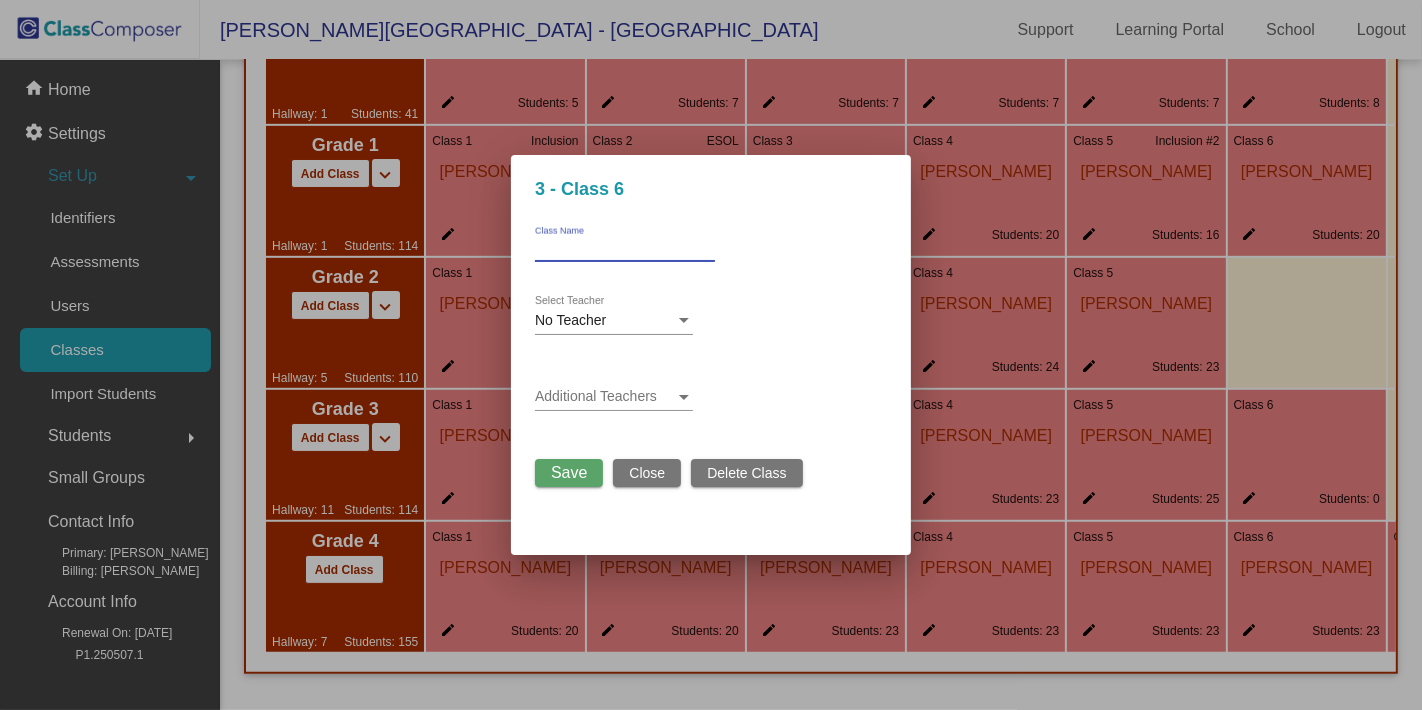 click on "Class Name" at bounding box center [625, 249] 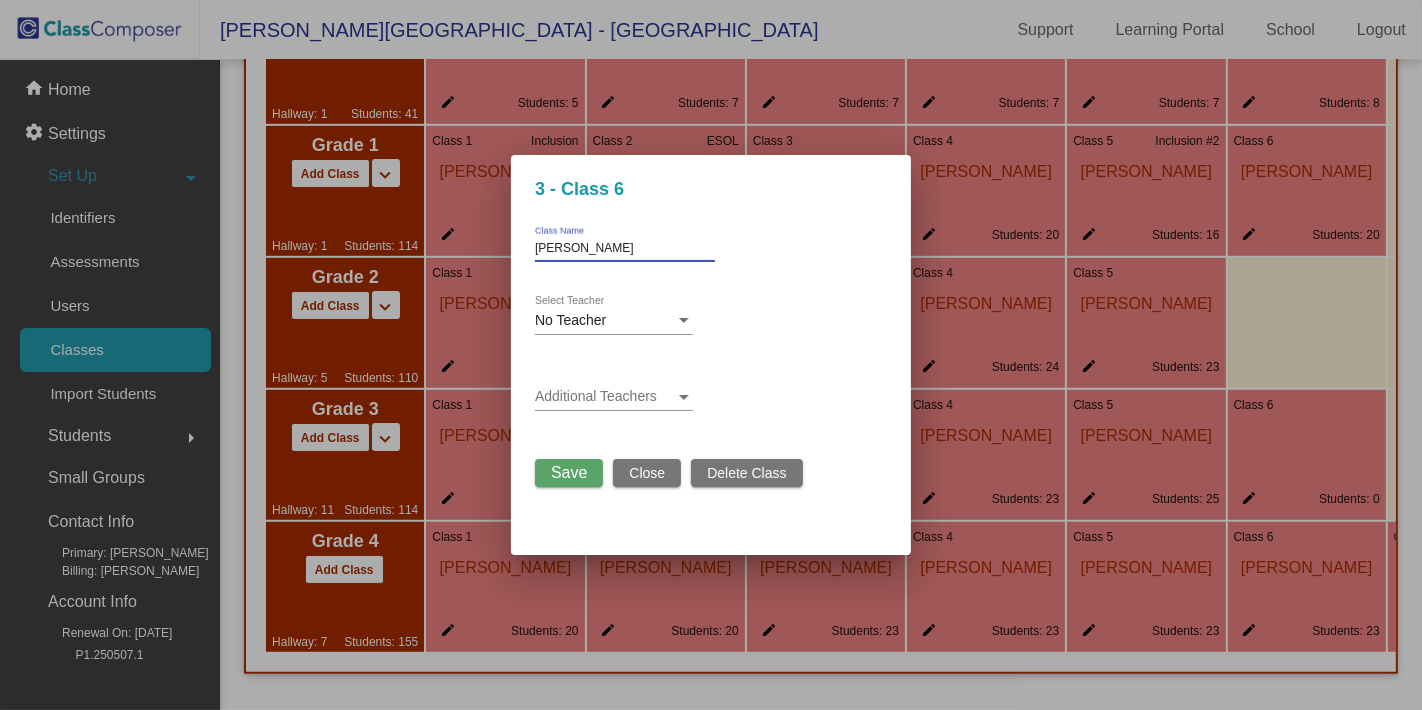 type on "[PERSON_NAME]" 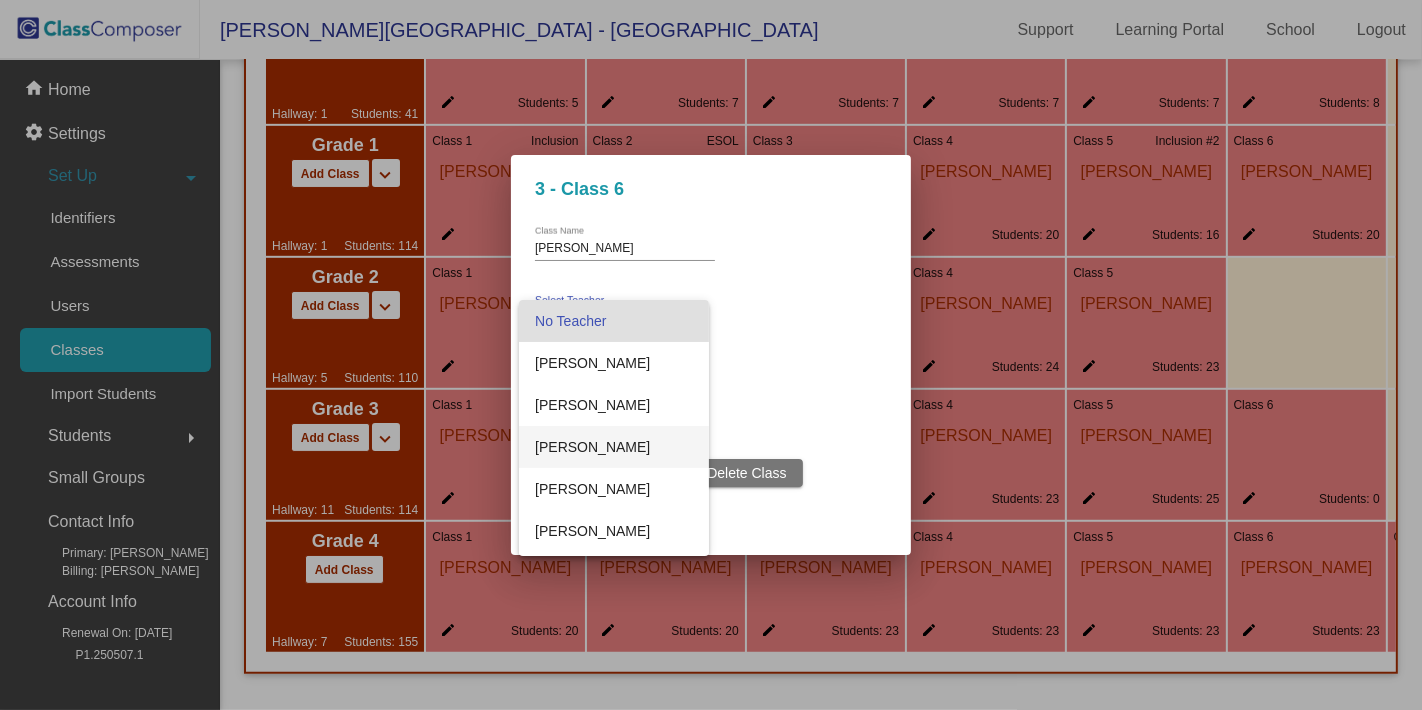 click on "[PERSON_NAME]" at bounding box center (614, 447) 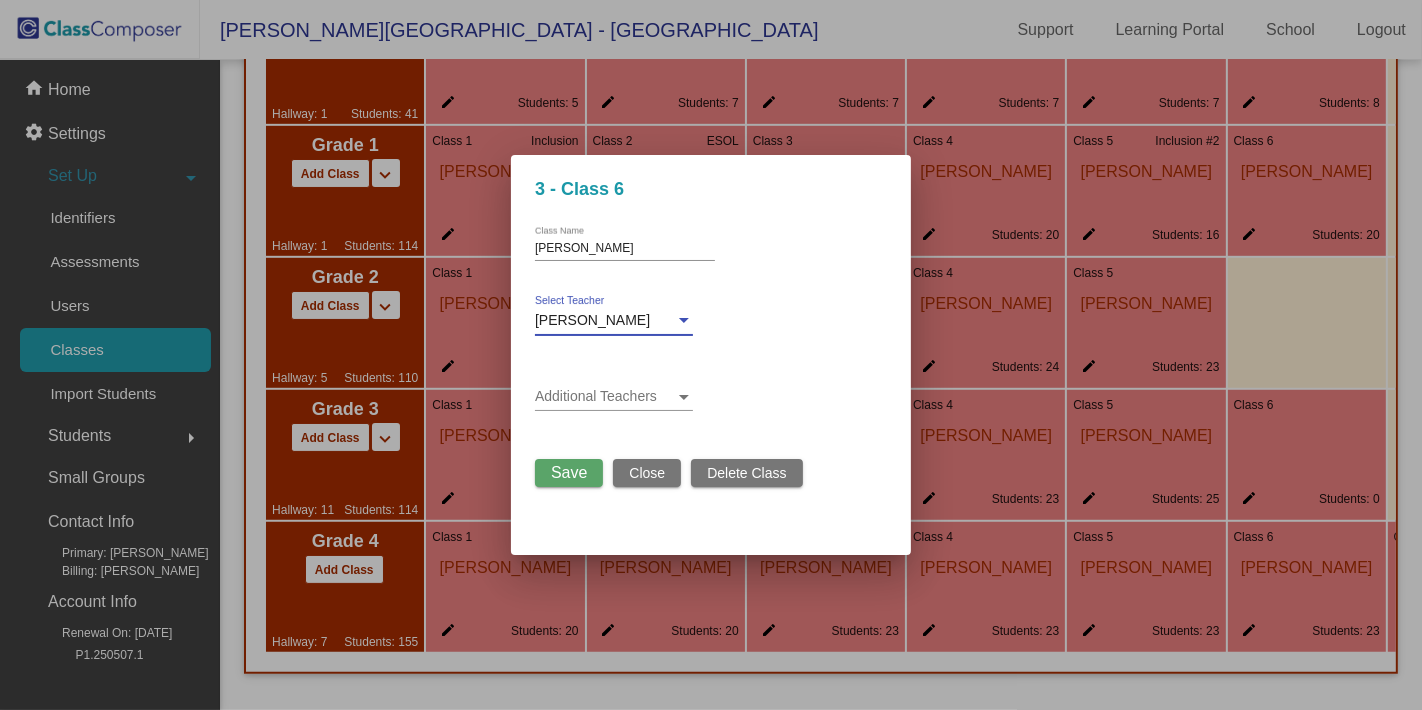 click on "Save" at bounding box center [569, 472] 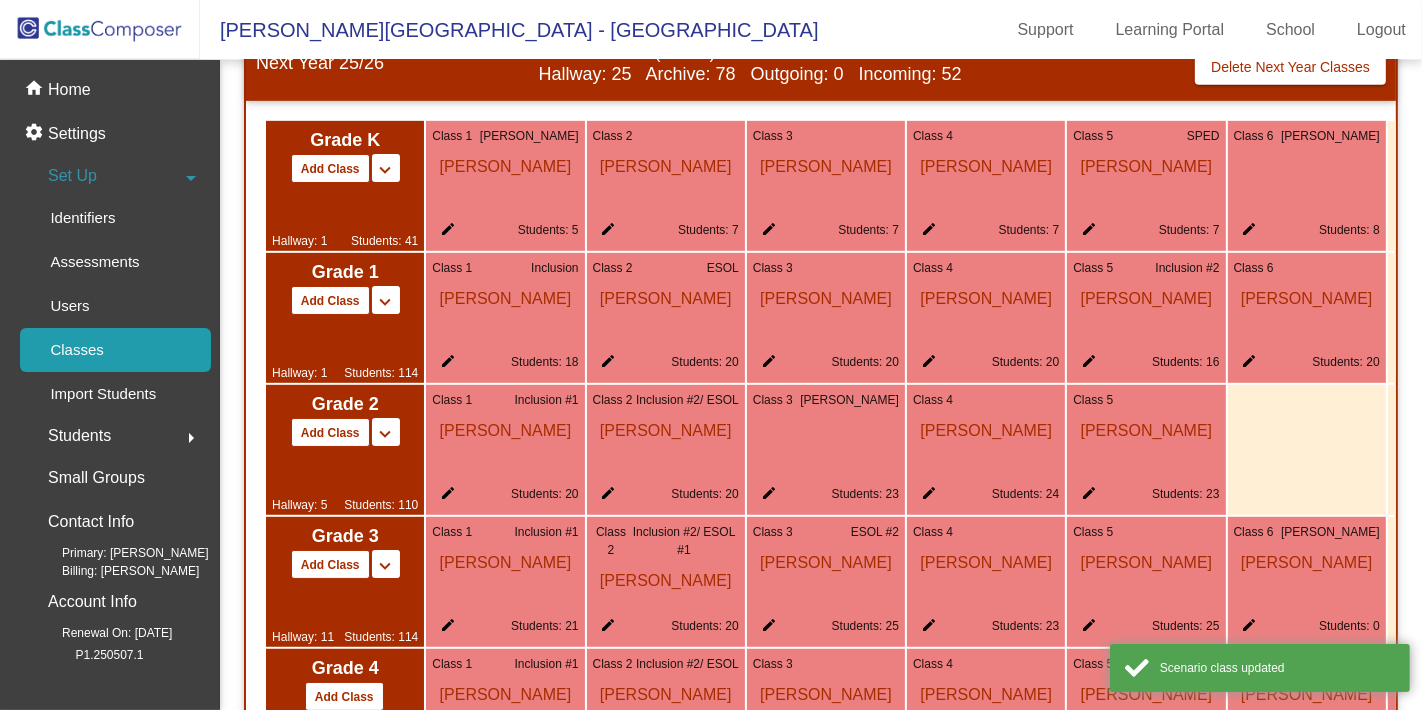 scroll, scrollTop: 930, scrollLeft: 0, axis: vertical 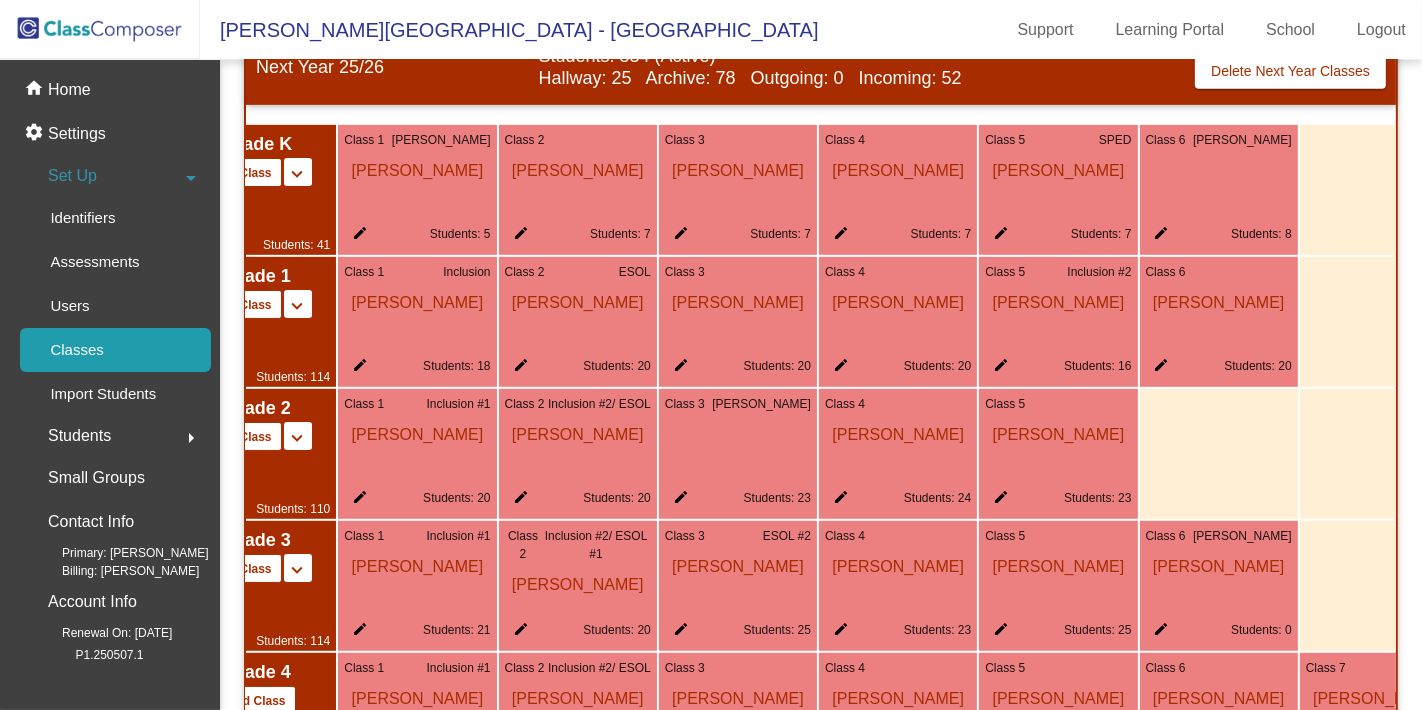 click on "[PERSON_NAME]" 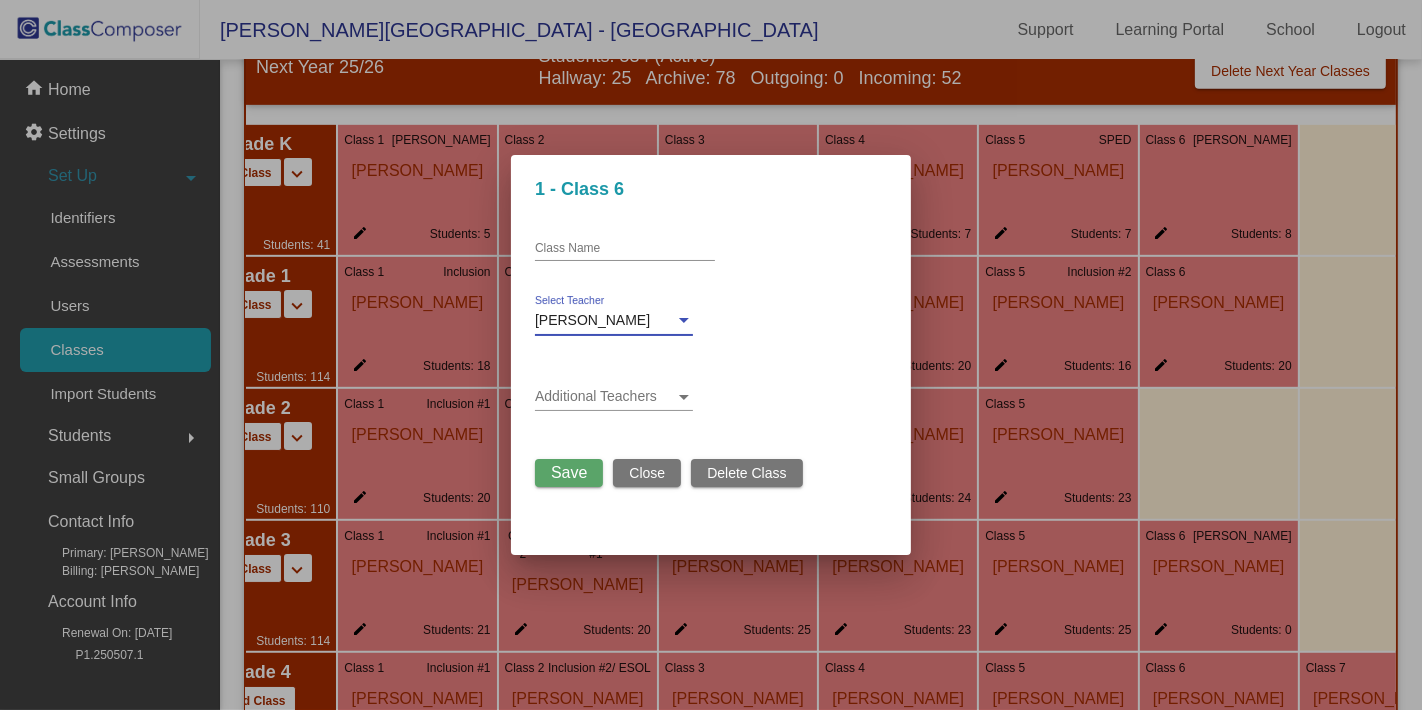 click at bounding box center (684, 321) 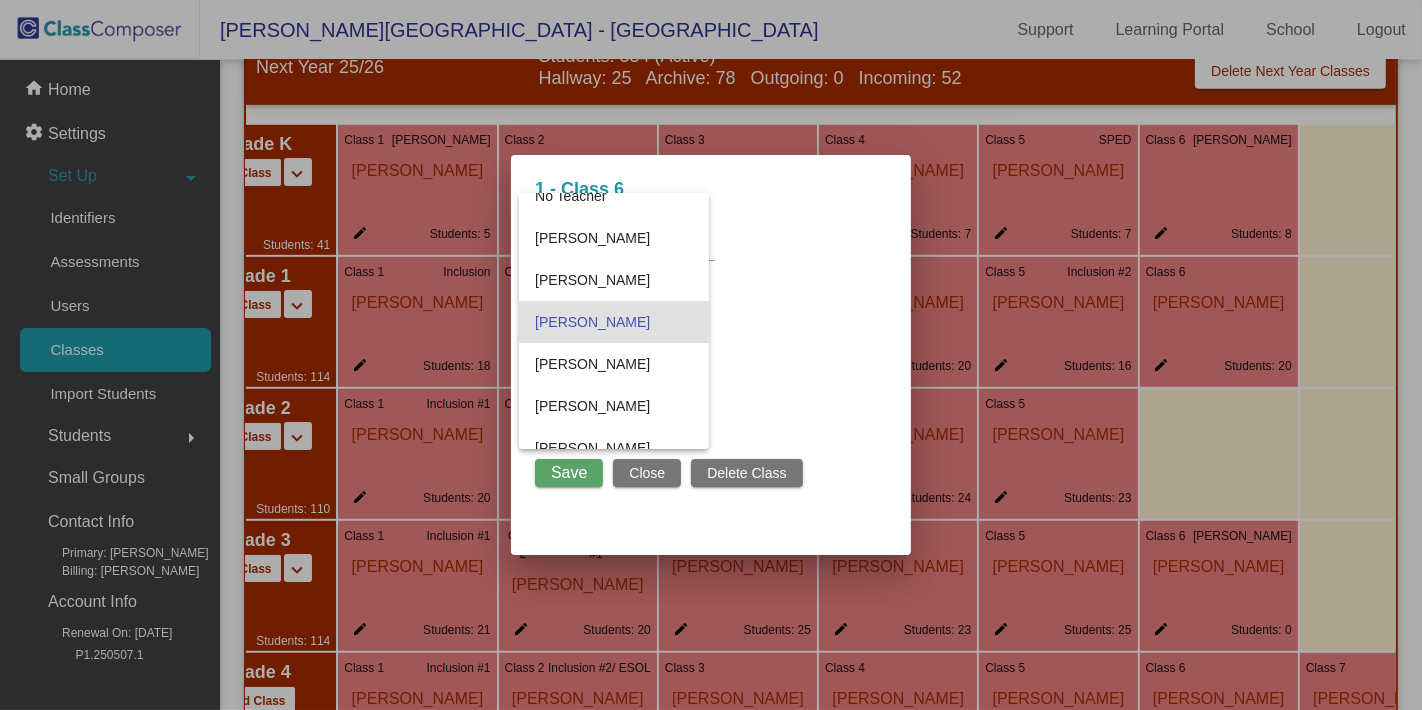 scroll, scrollTop: 0, scrollLeft: 0, axis: both 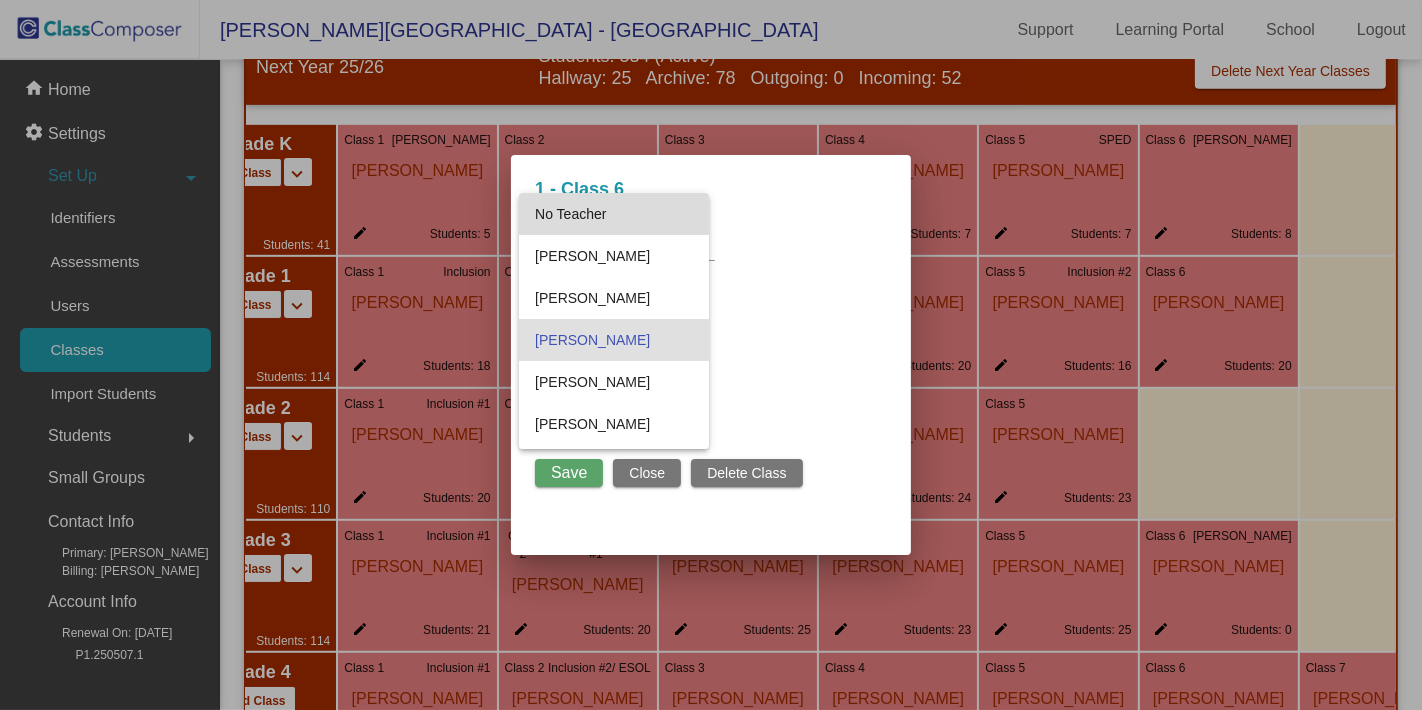 click on "No Teacher" at bounding box center (614, 214) 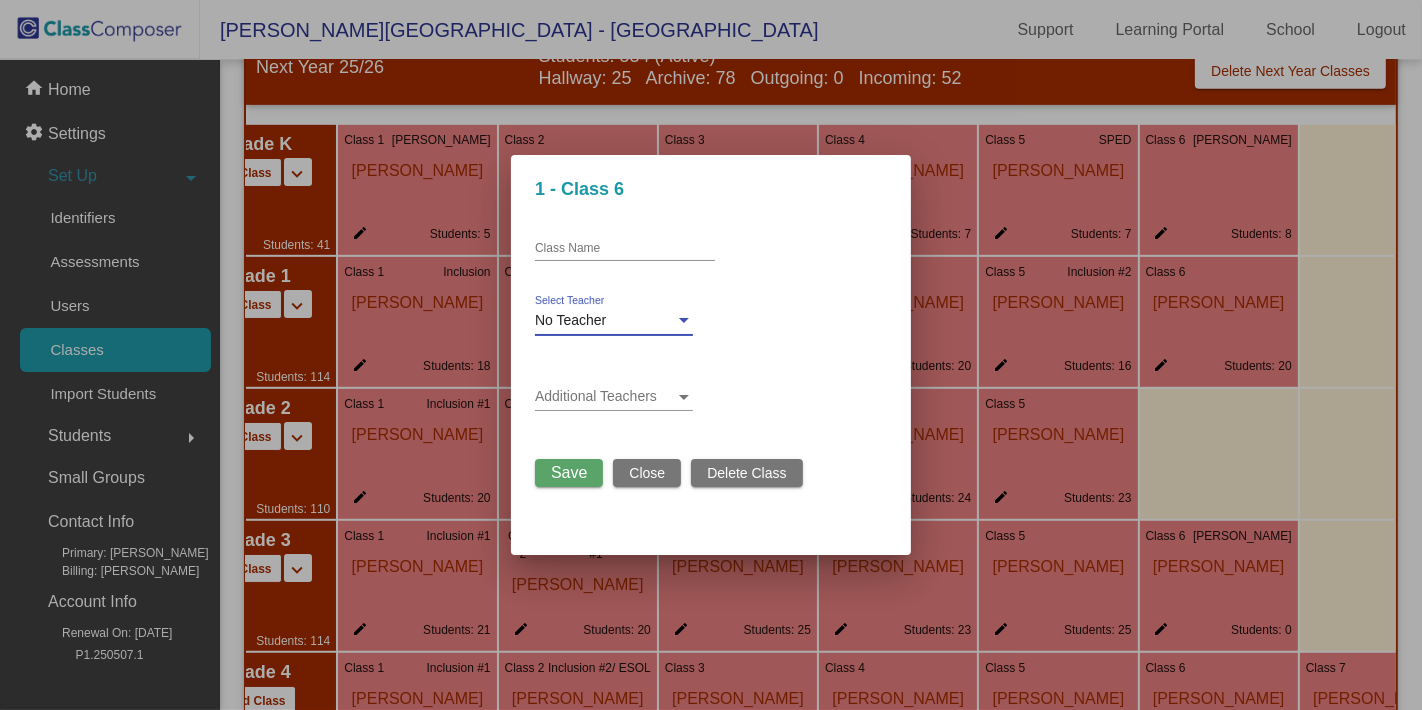 click on "Class Name" at bounding box center [625, 244] 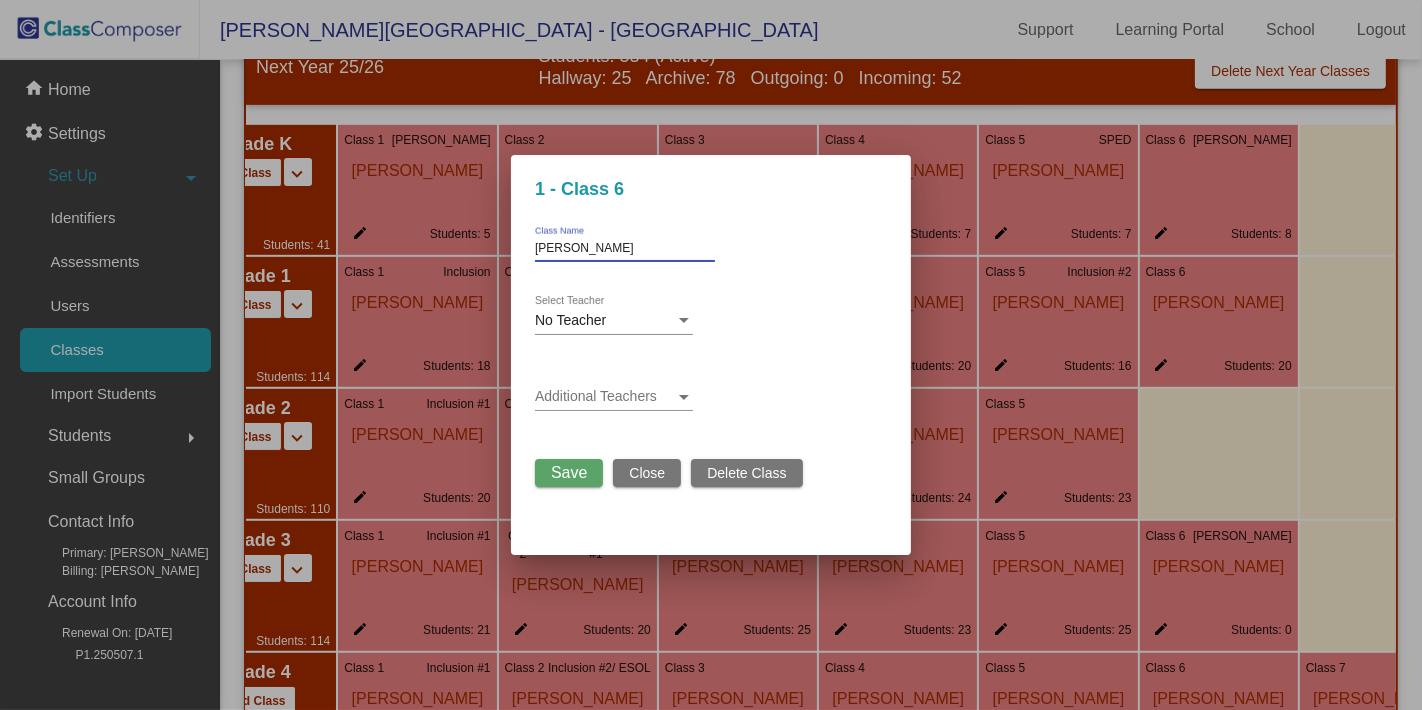 type on "[PERSON_NAME]" 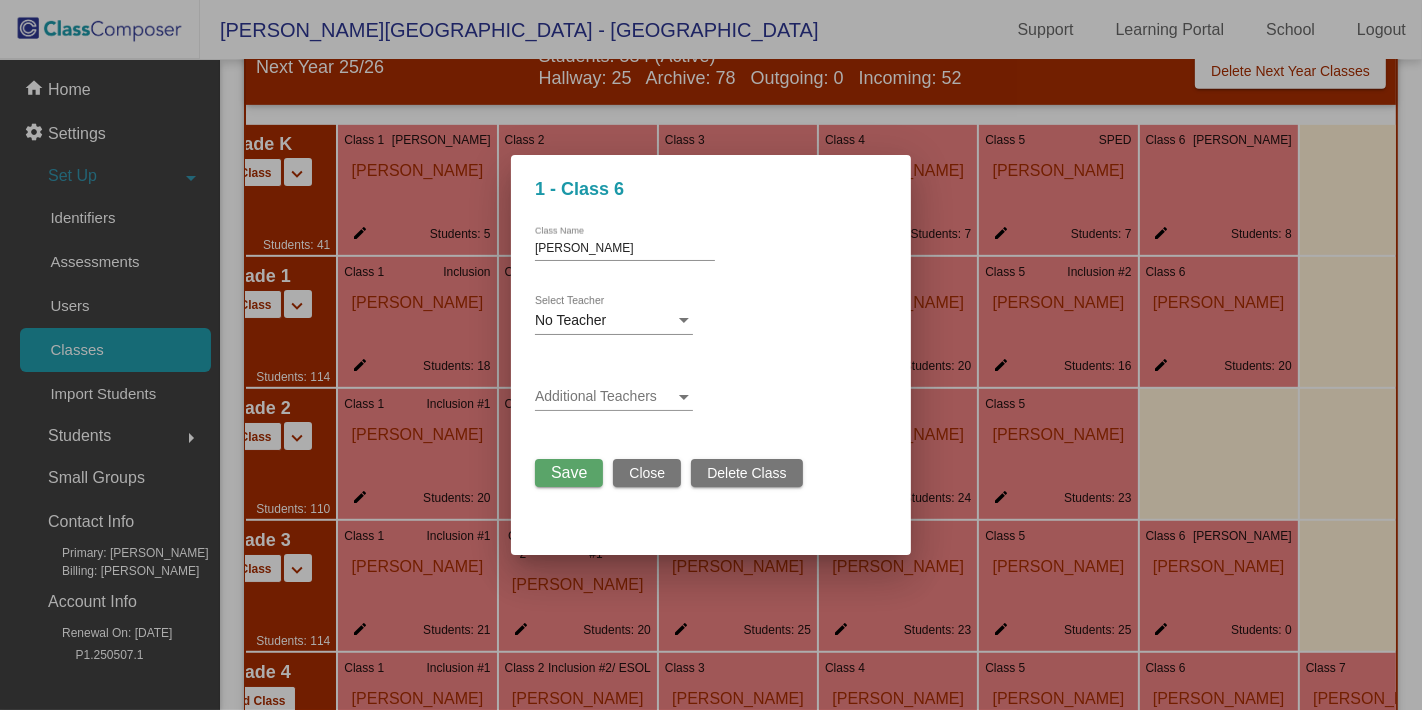 click at bounding box center (711, 355) 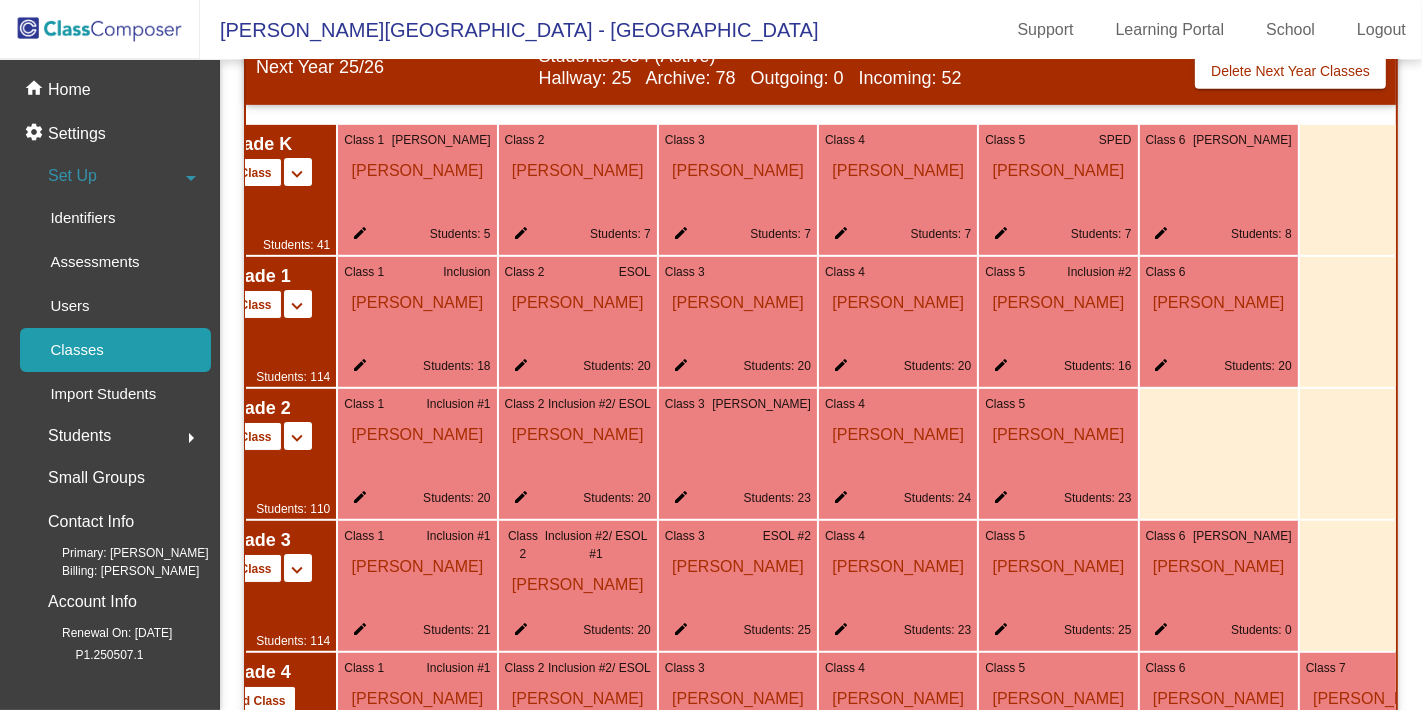 click on "edit" 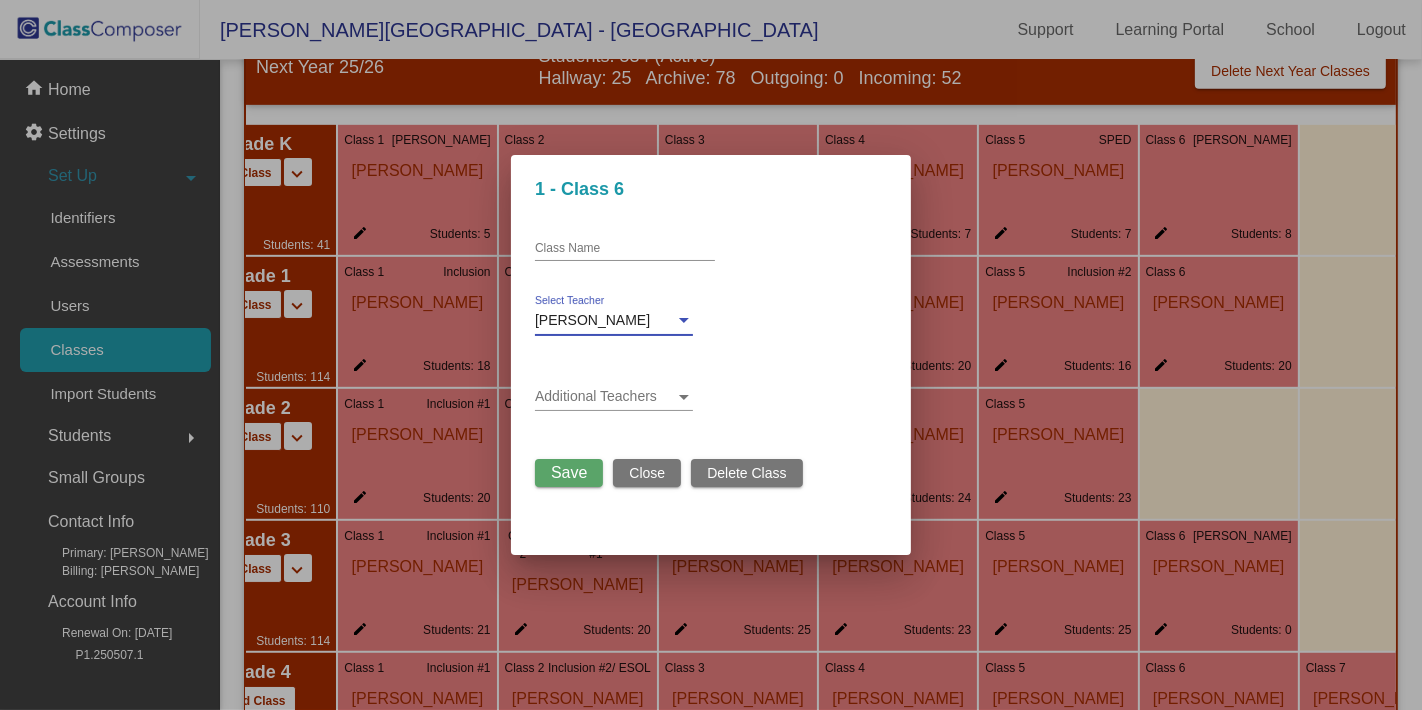 click on "[PERSON_NAME]" at bounding box center [605, 321] 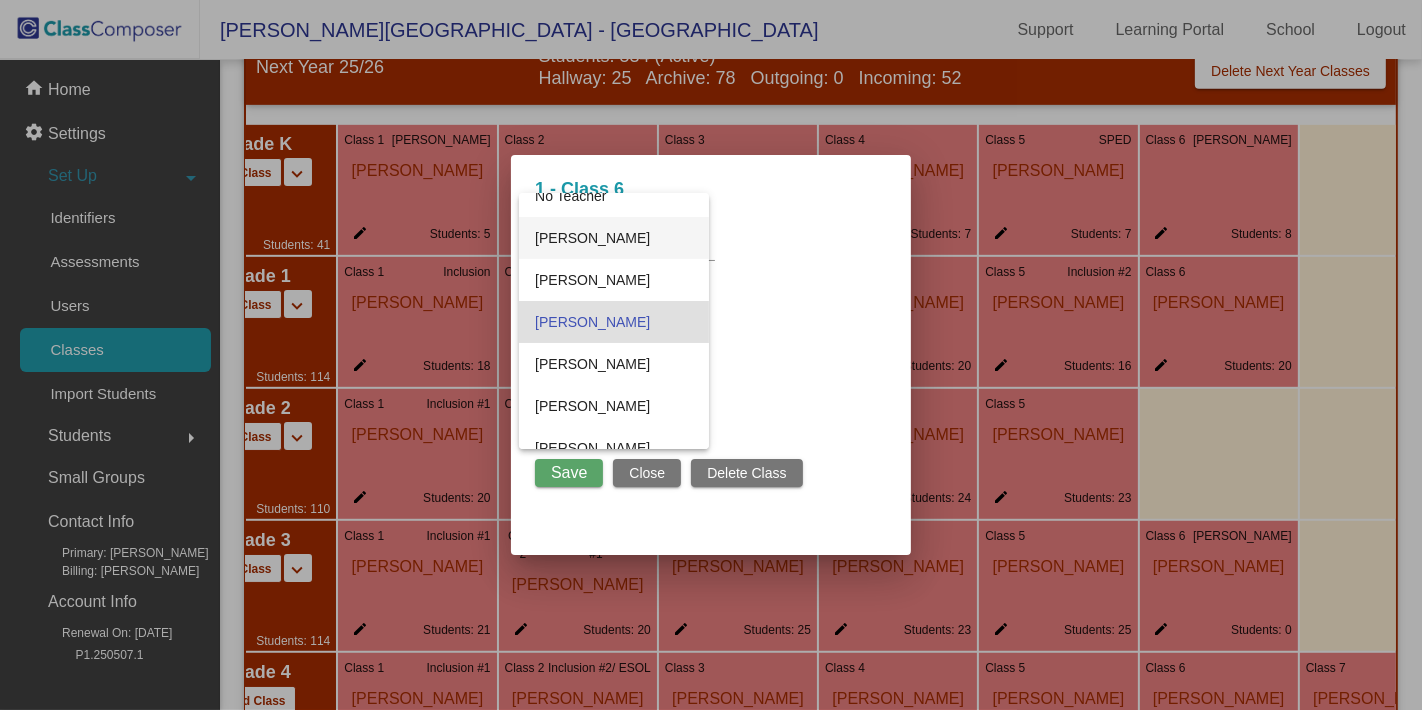 scroll, scrollTop: 0, scrollLeft: 0, axis: both 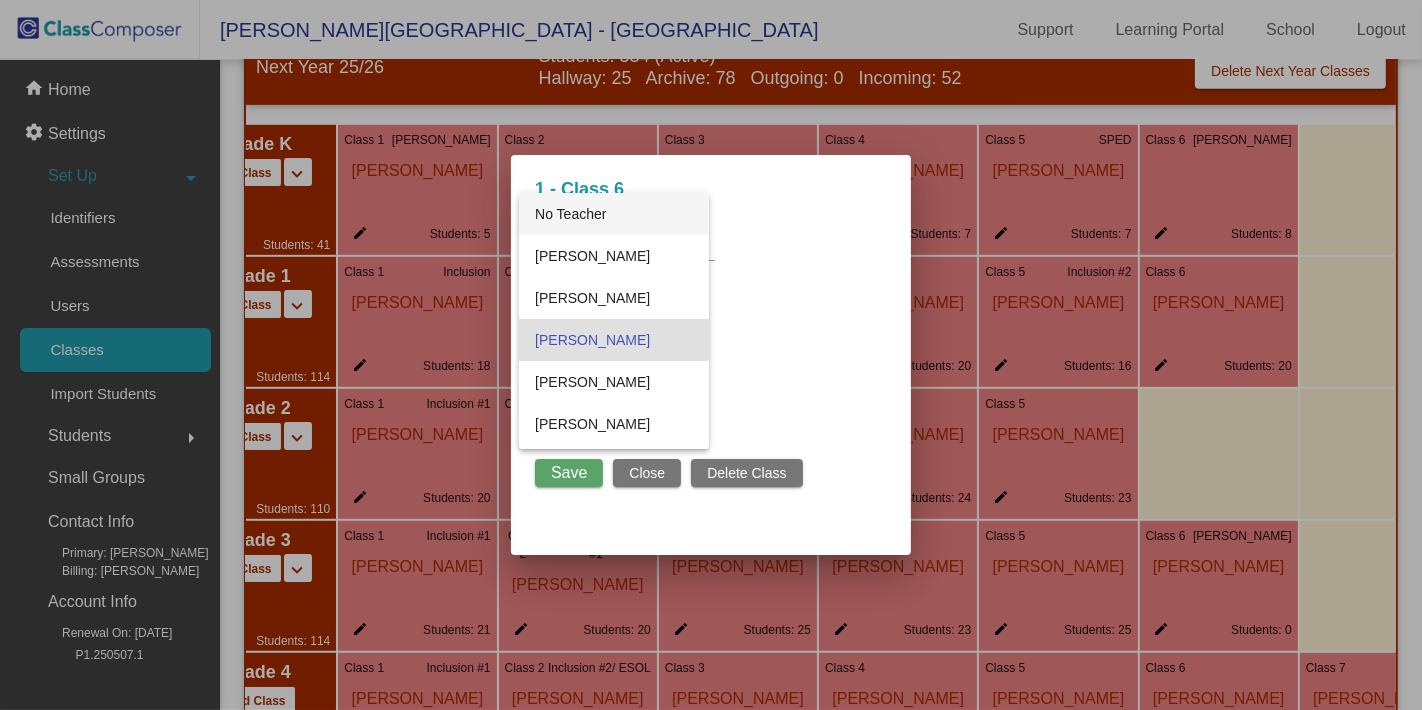 click on "No Teacher" at bounding box center (614, 214) 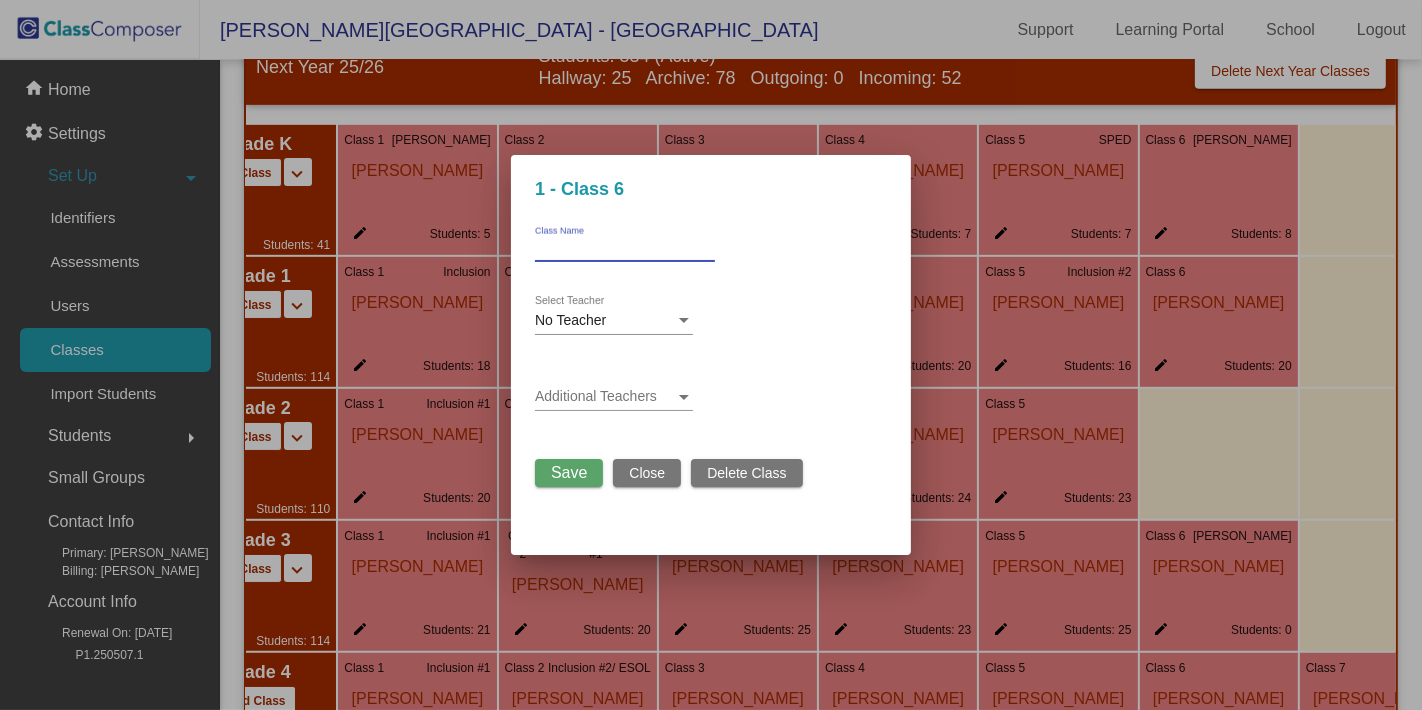 click on "Class Name" at bounding box center [625, 249] 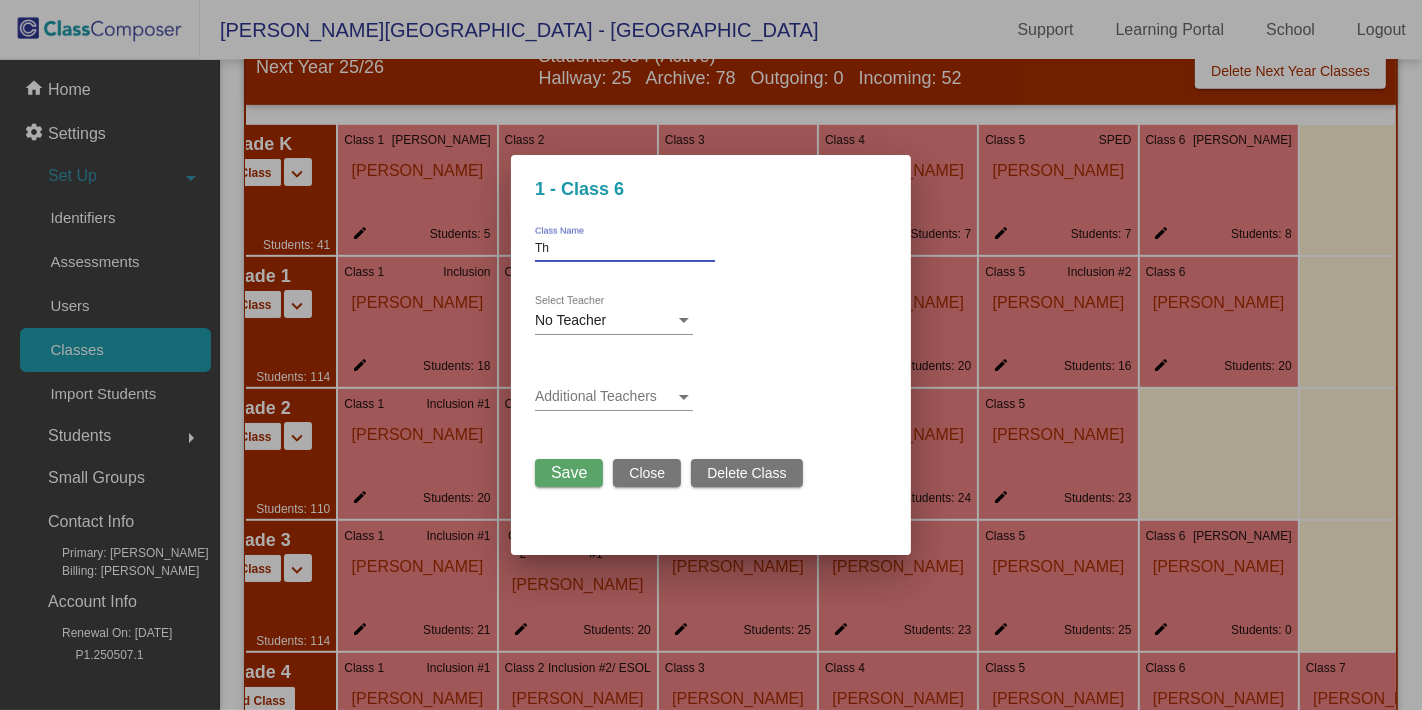 type on "T" 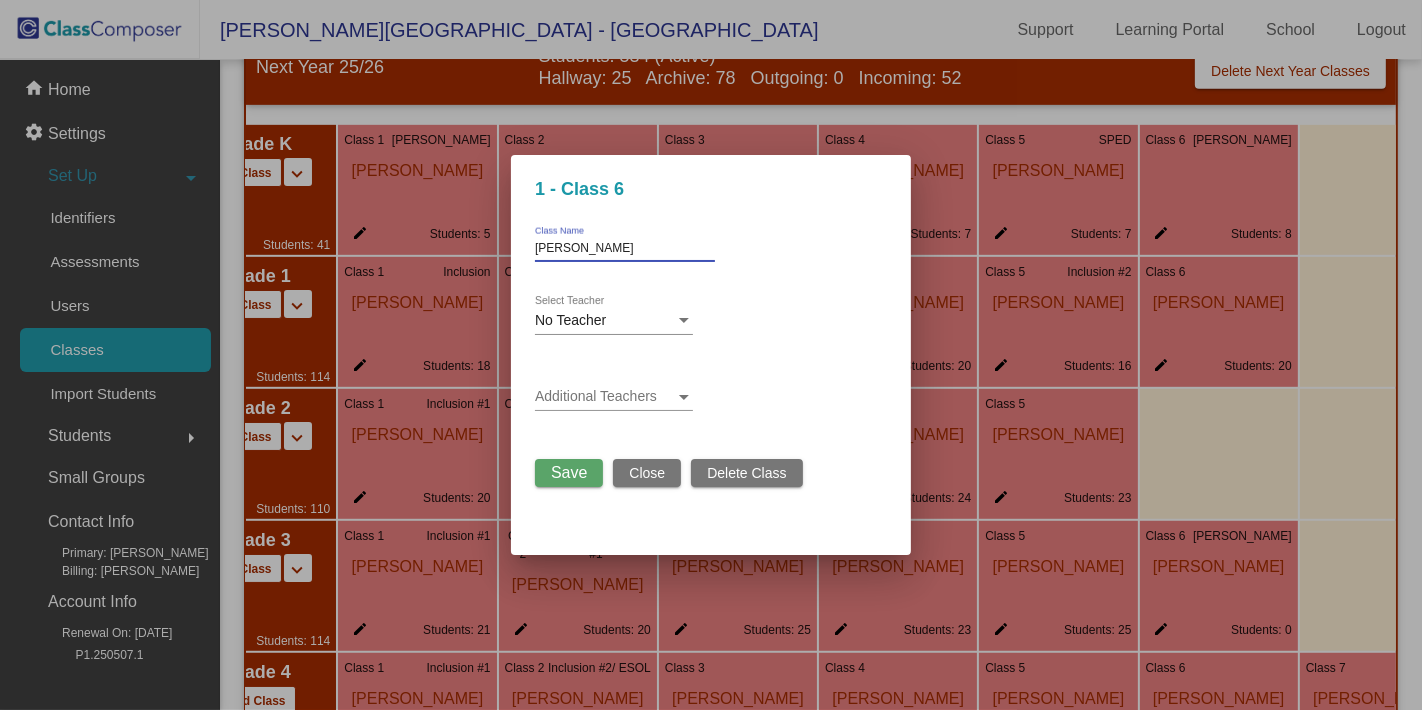 type on "[PERSON_NAME]" 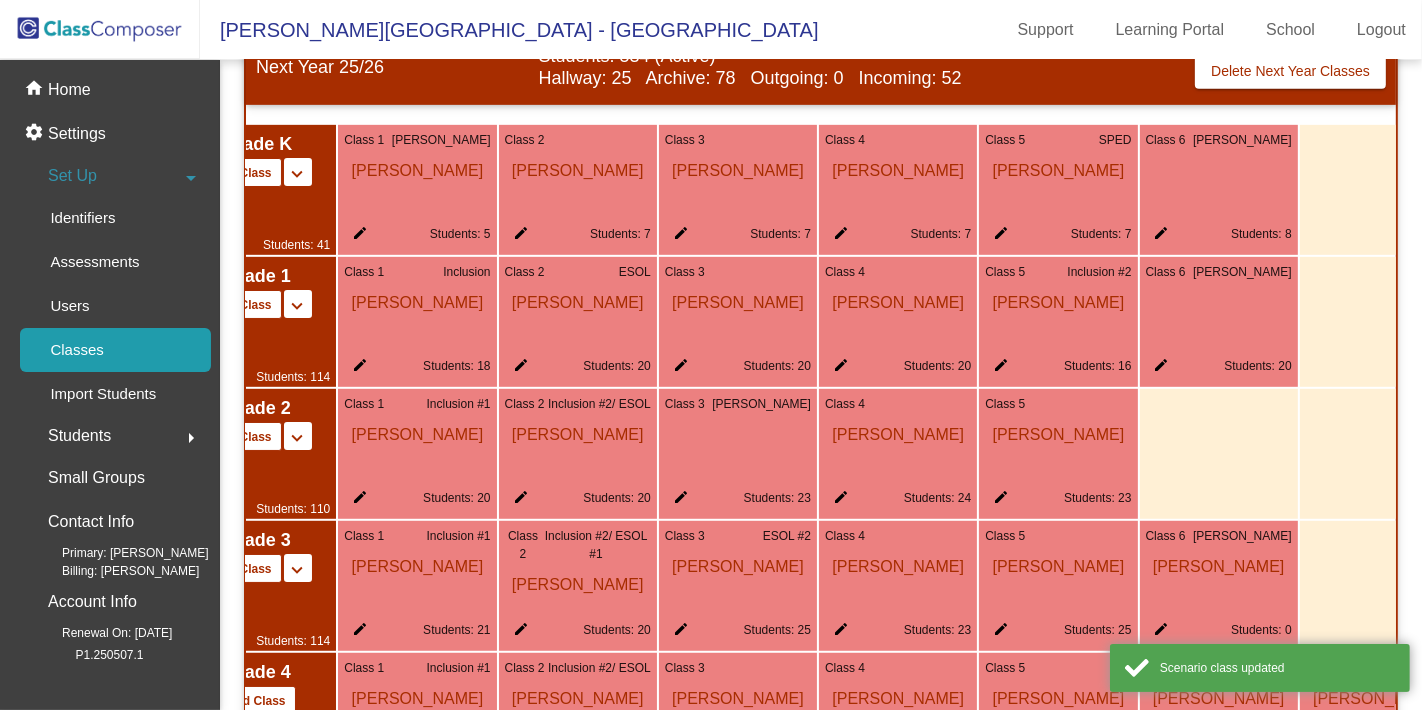 scroll, scrollTop: 1077, scrollLeft: 0, axis: vertical 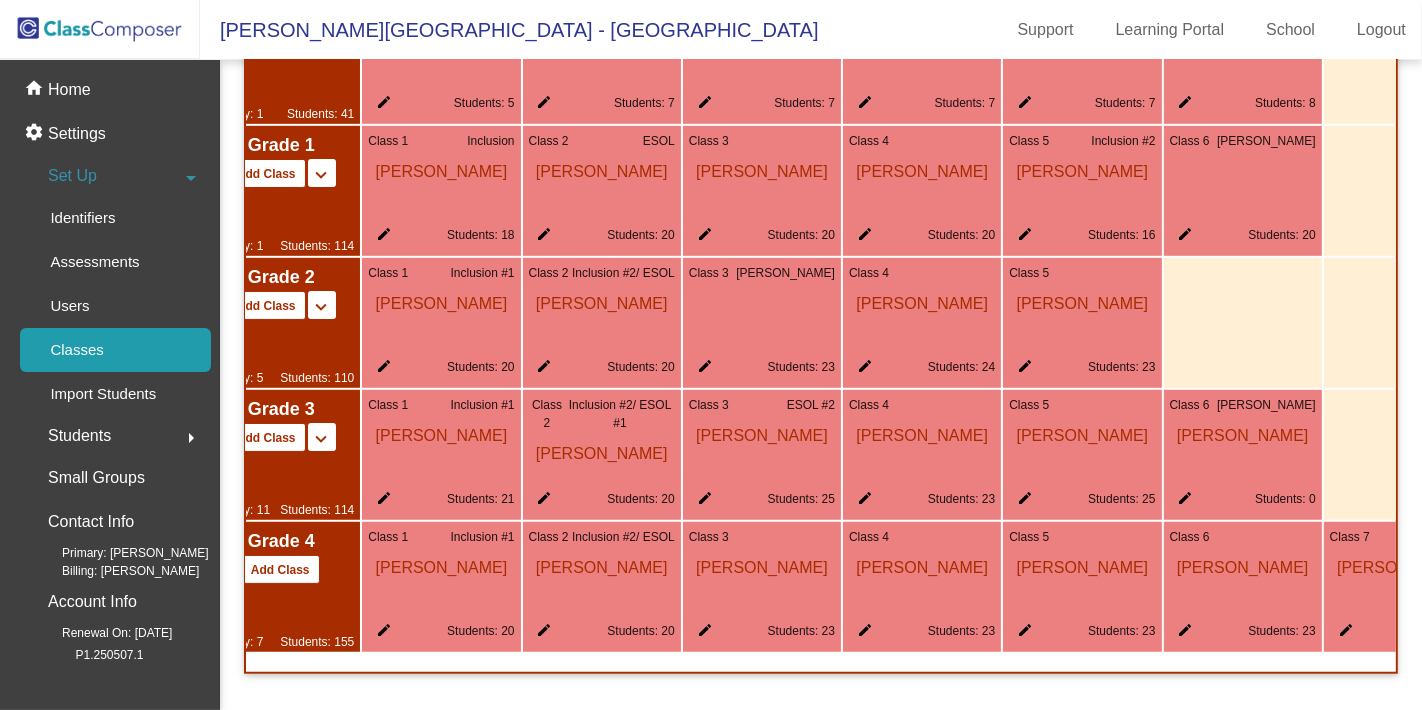 click on "edit" 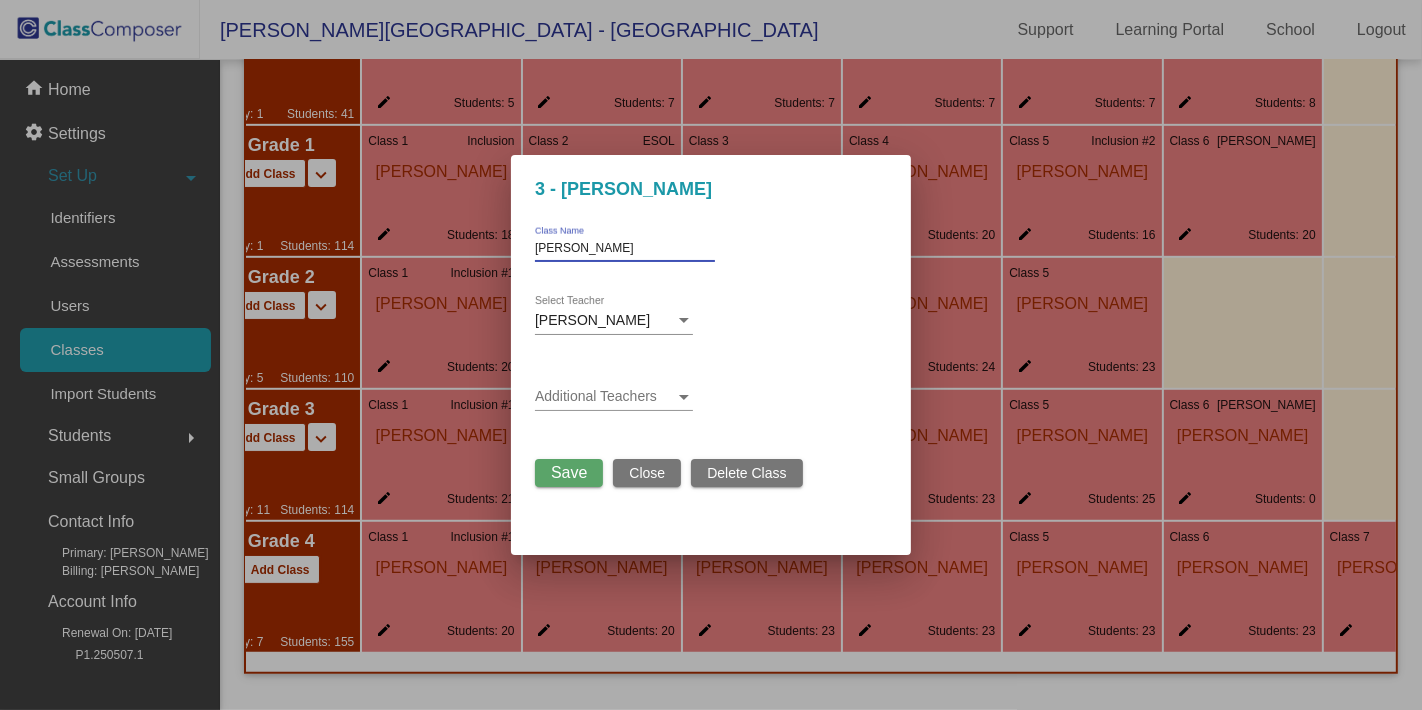 click on "[PERSON_NAME]" at bounding box center (625, 249) 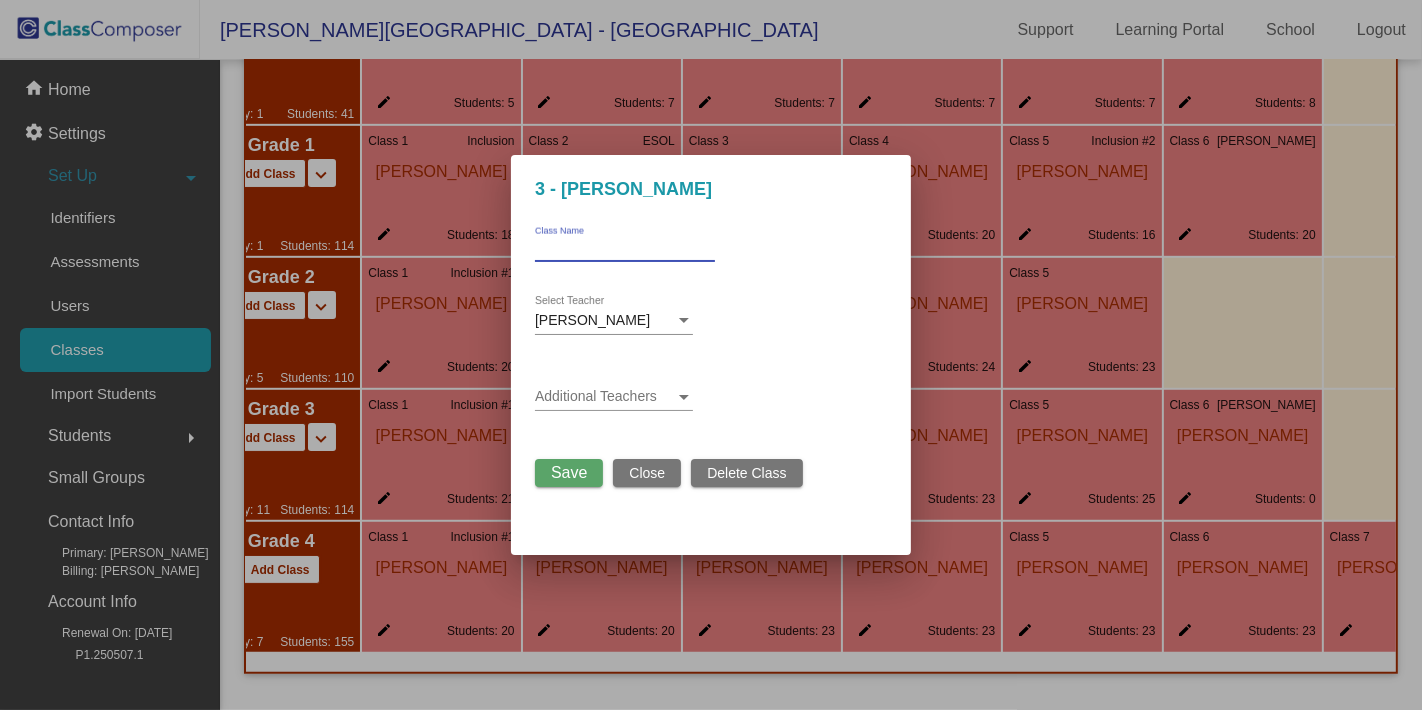 type 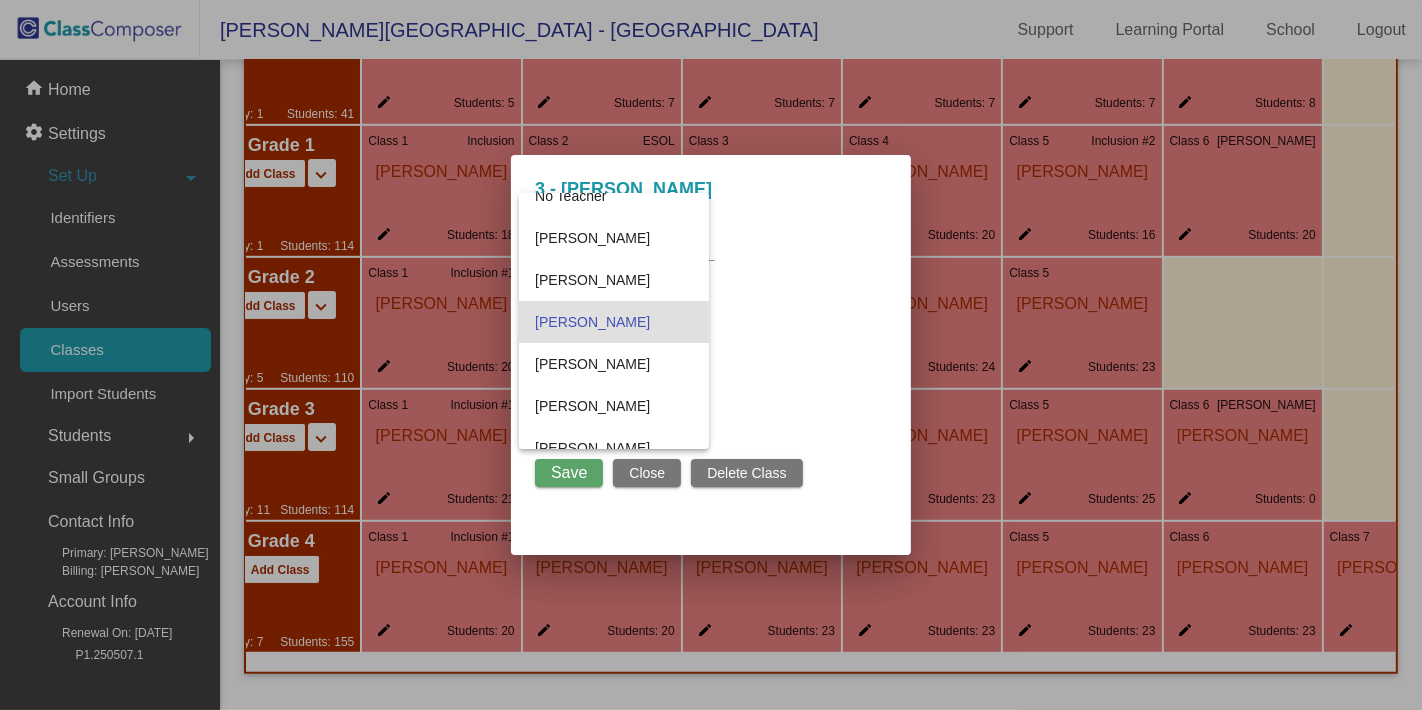 scroll, scrollTop: 0, scrollLeft: 0, axis: both 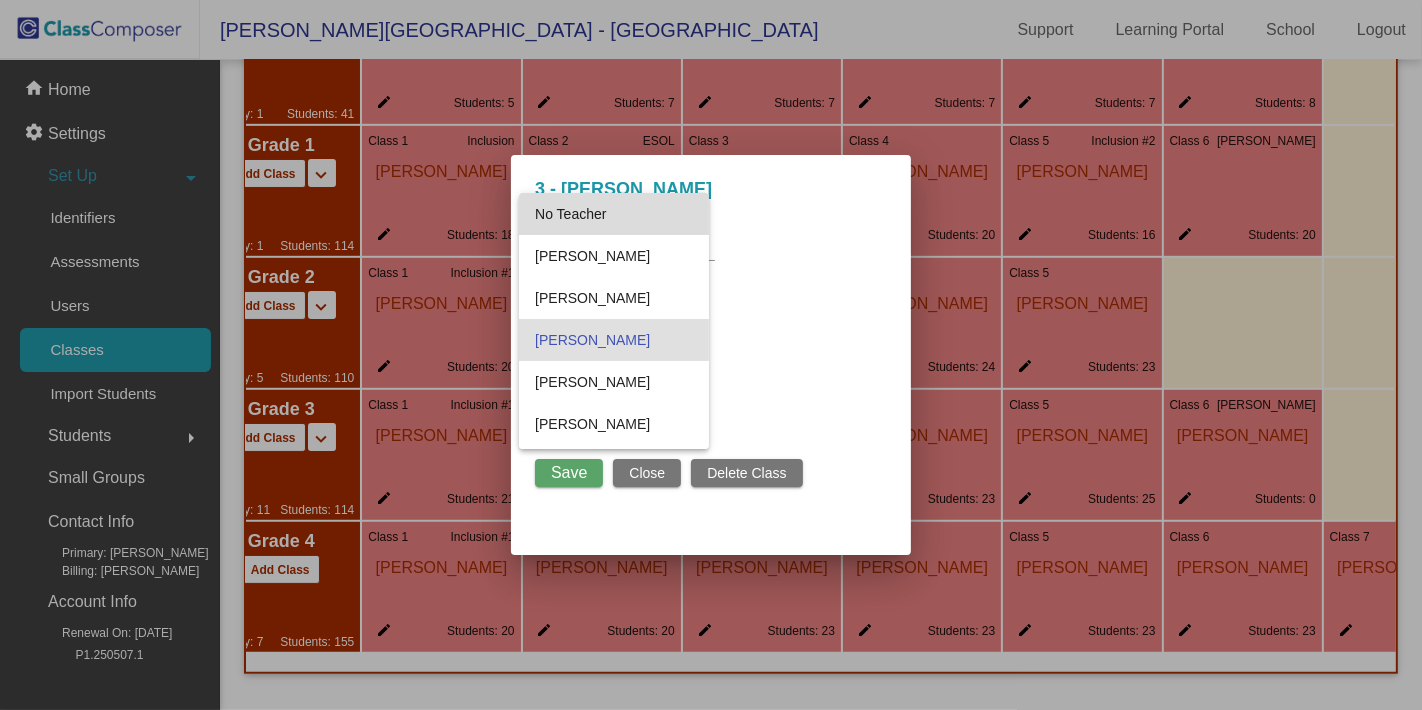 click on "No Teacher" at bounding box center (614, 214) 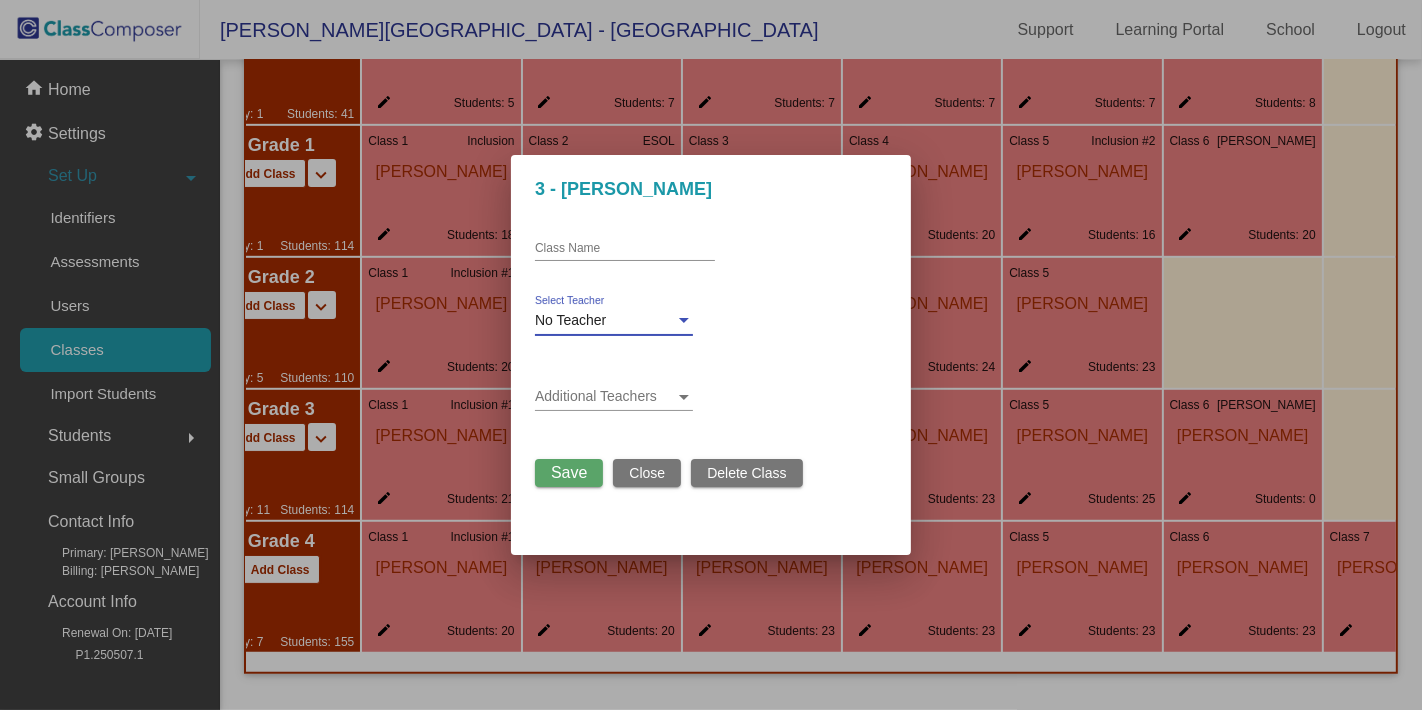 click on "Save" at bounding box center [569, 473] 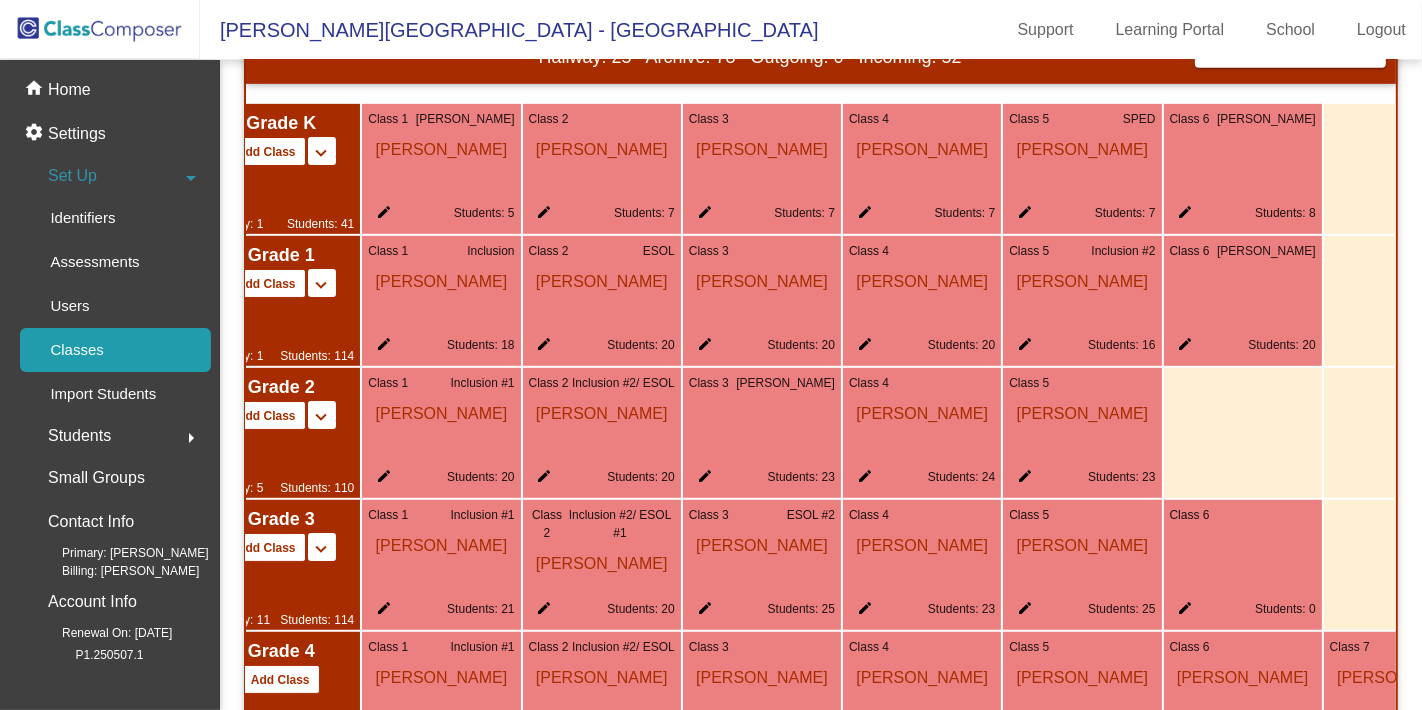 scroll, scrollTop: 947, scrollLeft: 0, axis: vertical 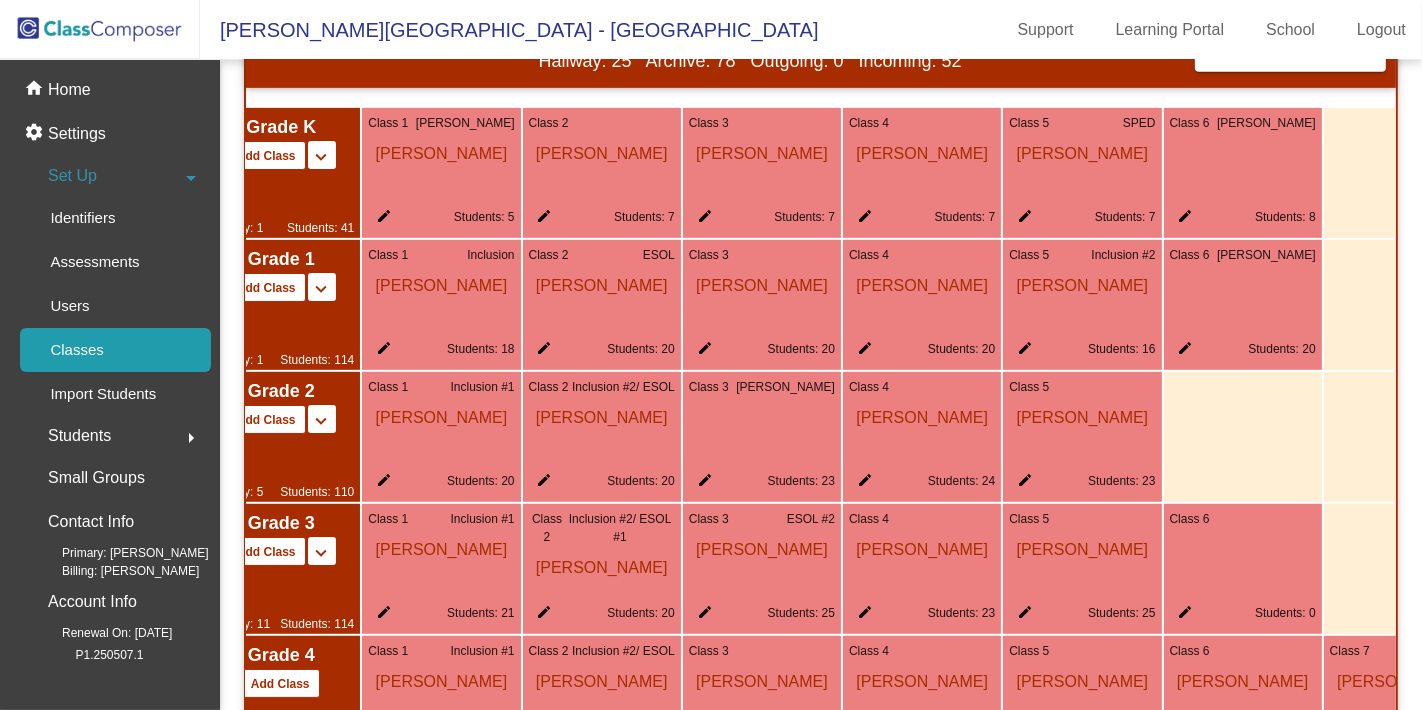 click on "edit" 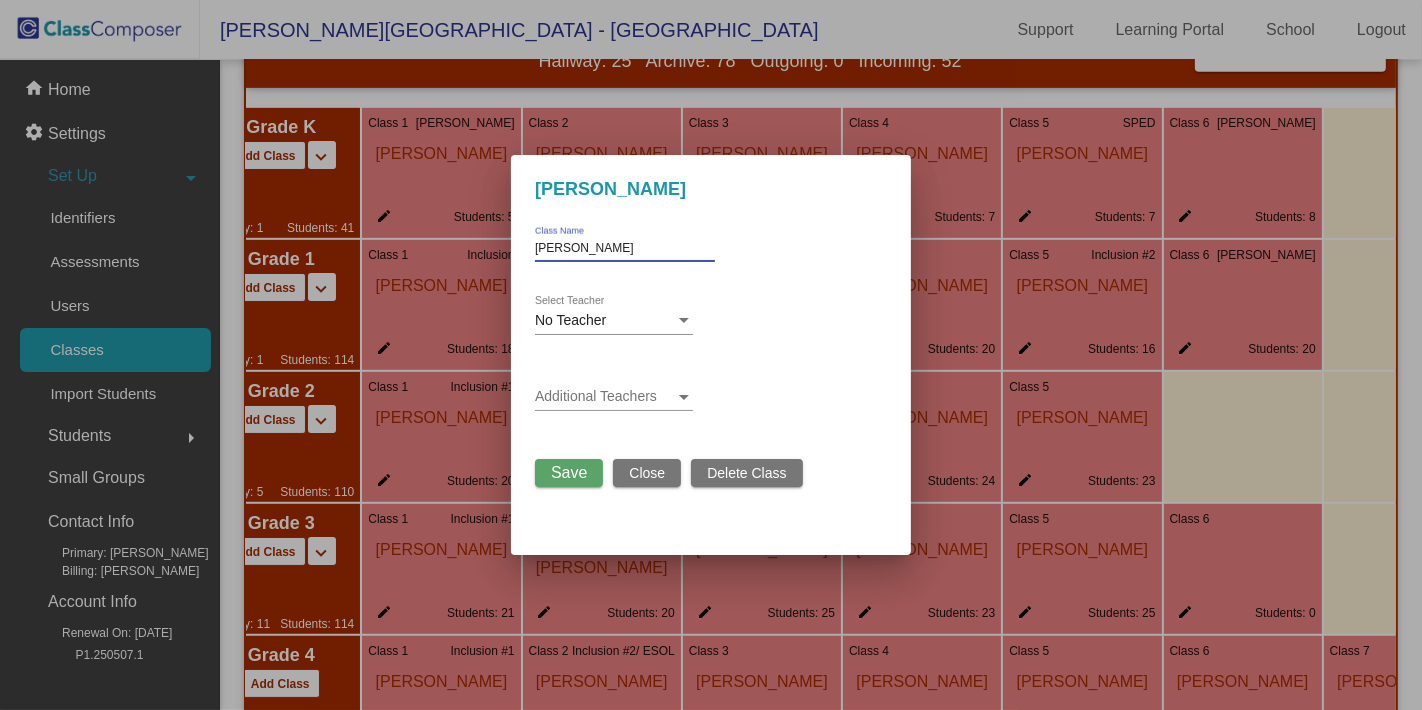 drag, startPoint x: 602, startPoint y: 242, endPoint x: 493, endPoint y: 230, distance: 109.65856 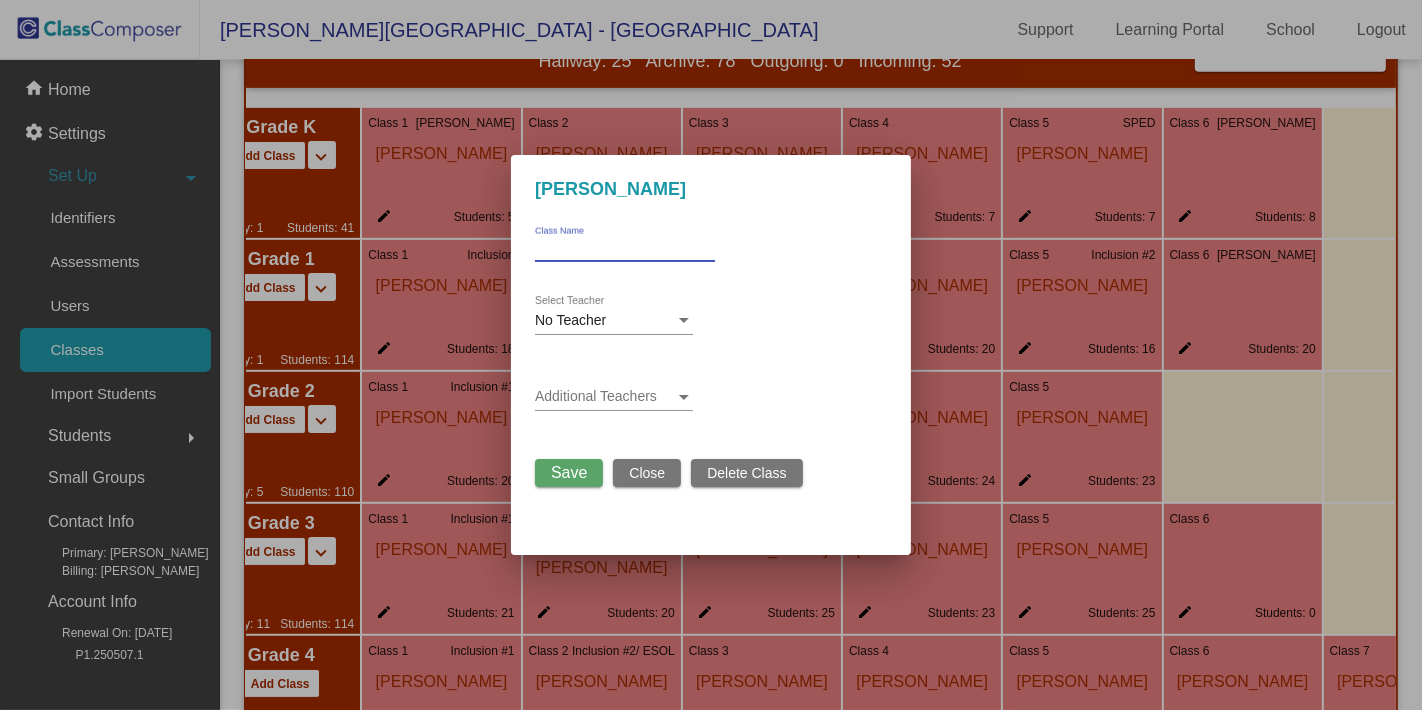 type 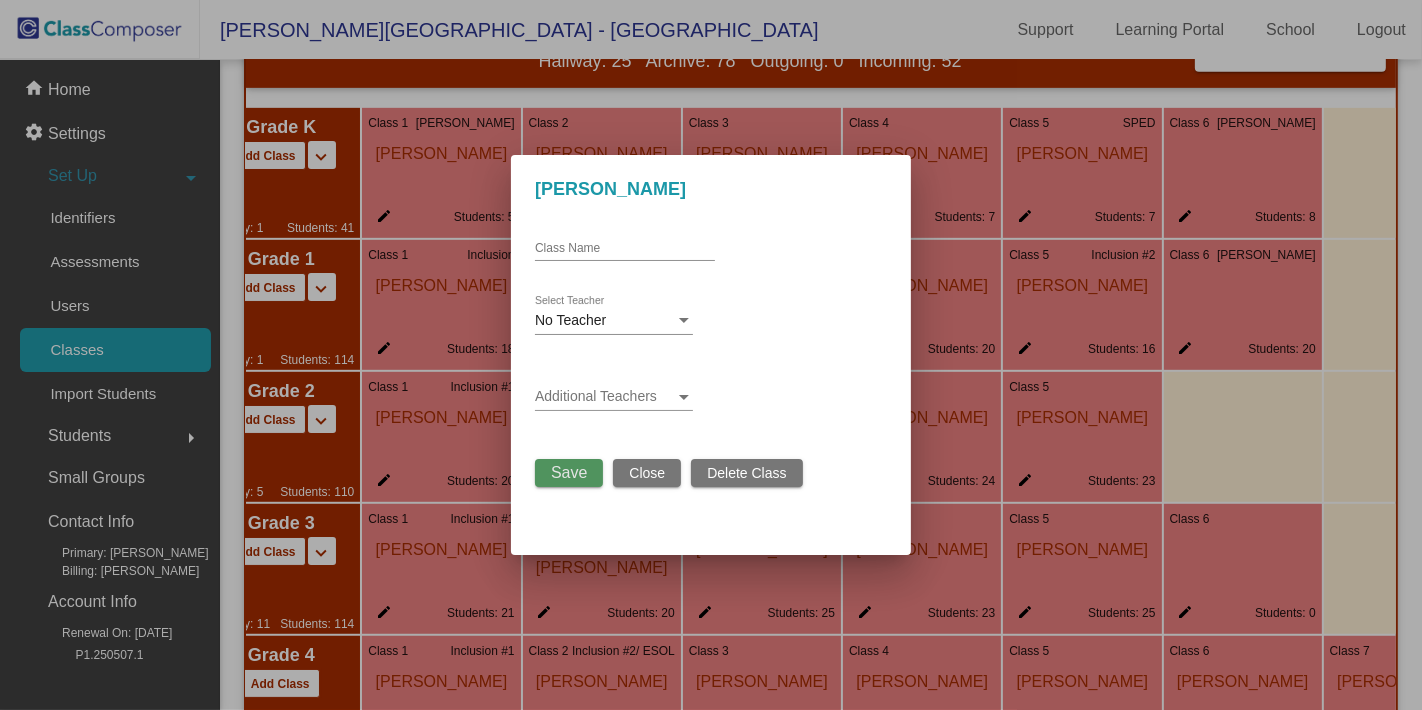 click on "Save" at bounding box center (569, 472) 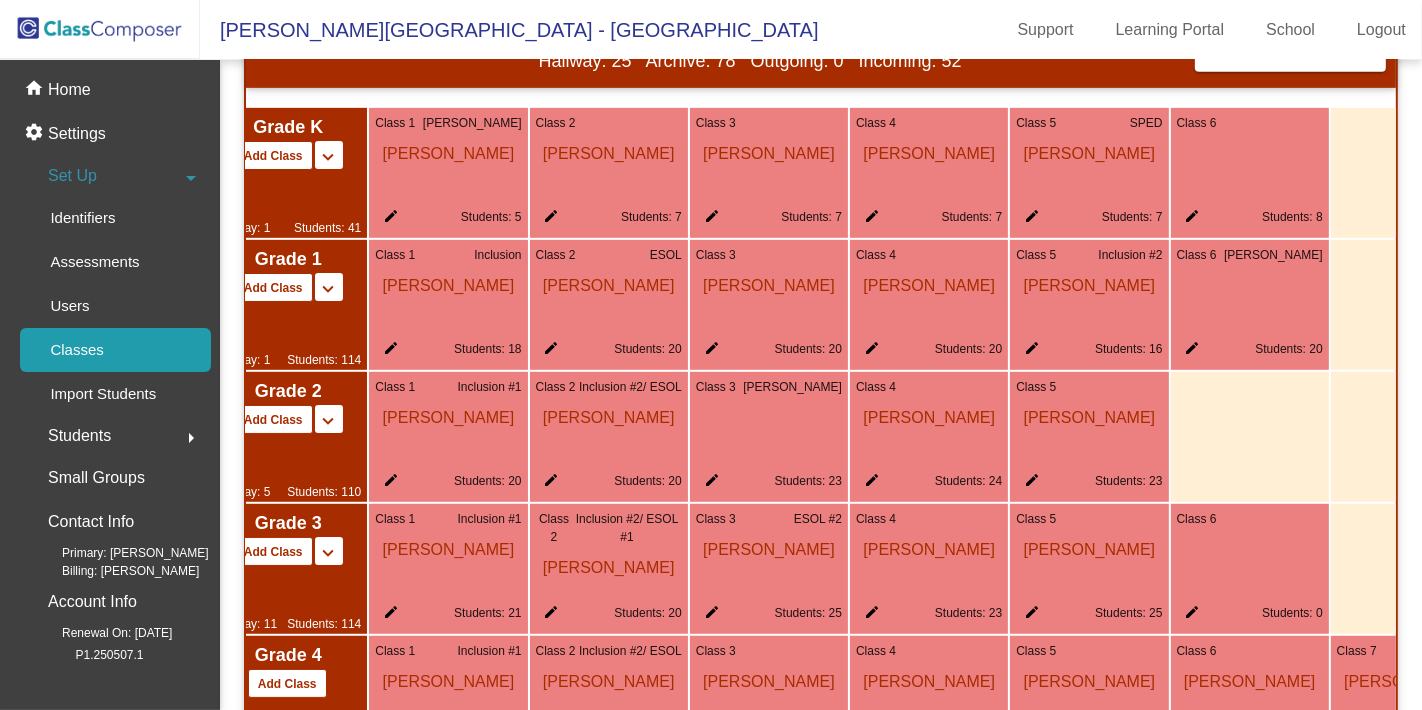 scroll, scrollTop: 0, scrollLeft: 0, axis: both 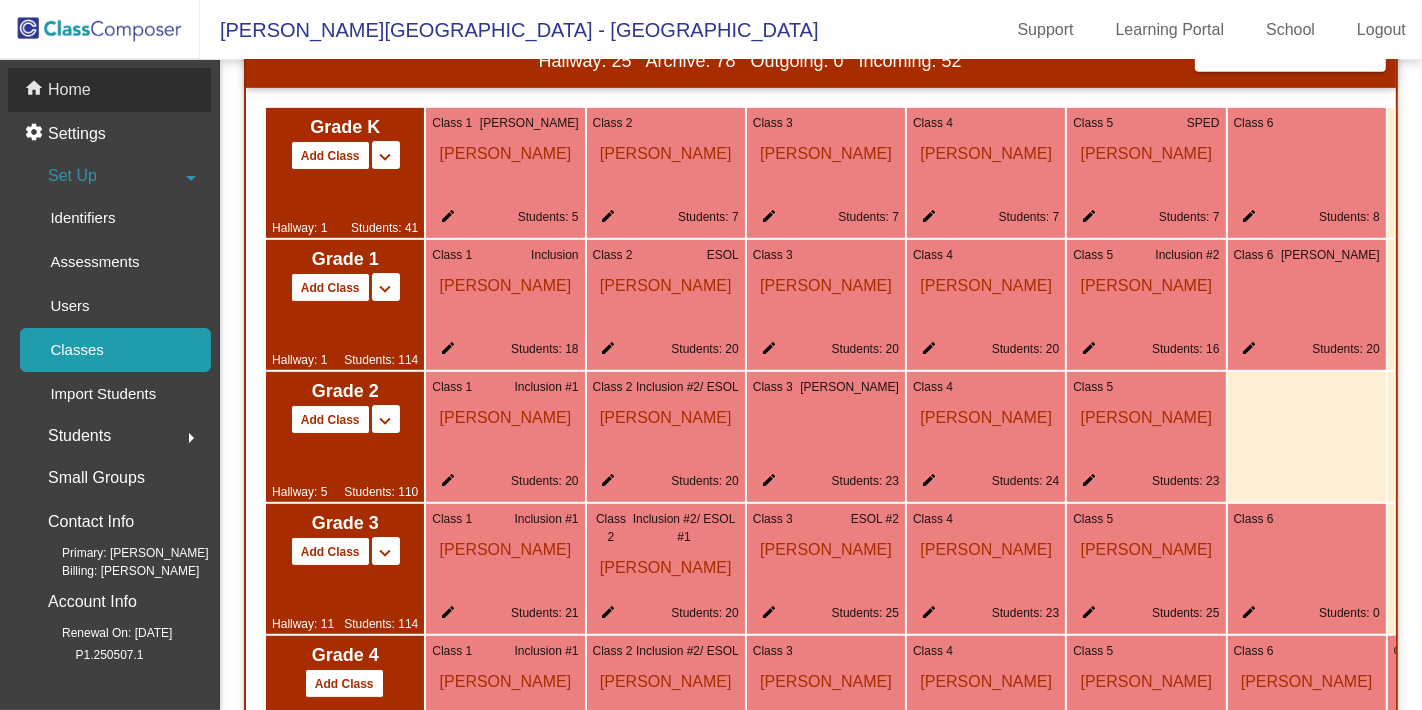 click on "Home" at bounding box center (69, 90) 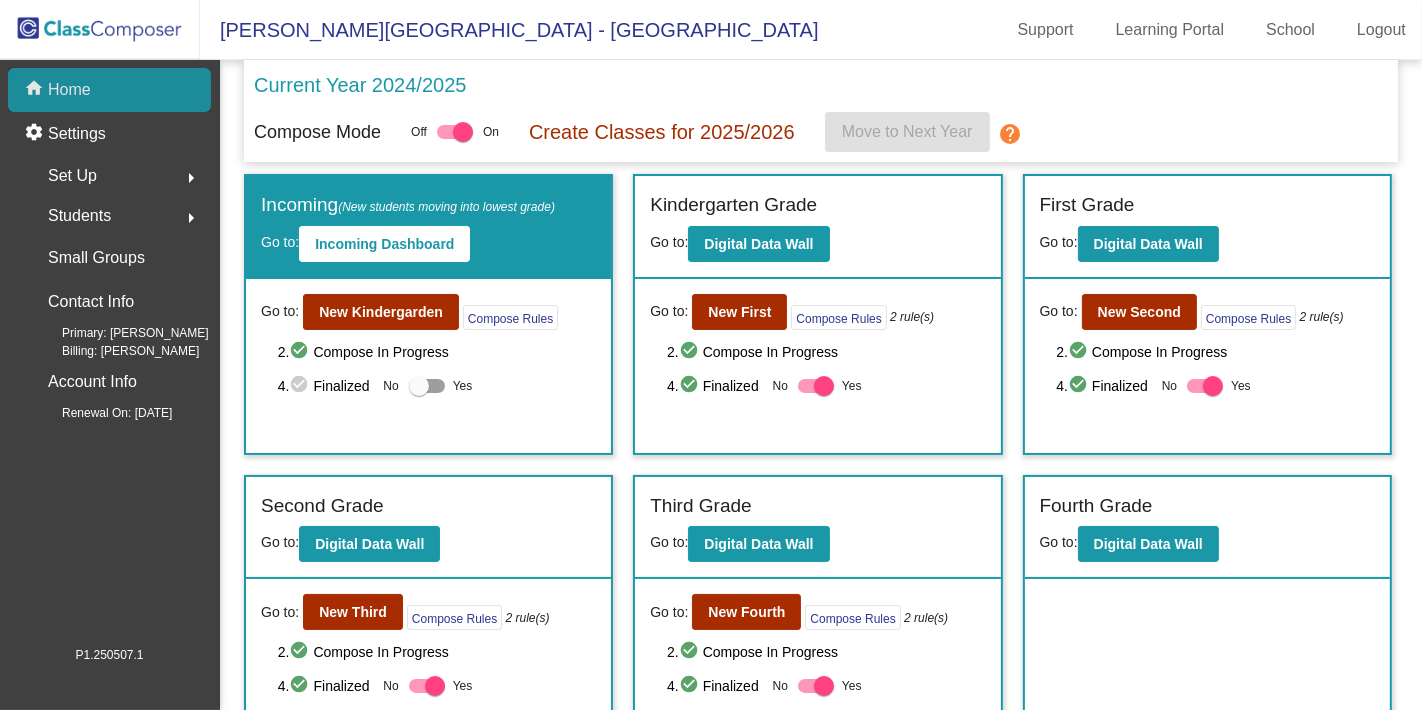 click on "Home" at bounding box center [69, 90] 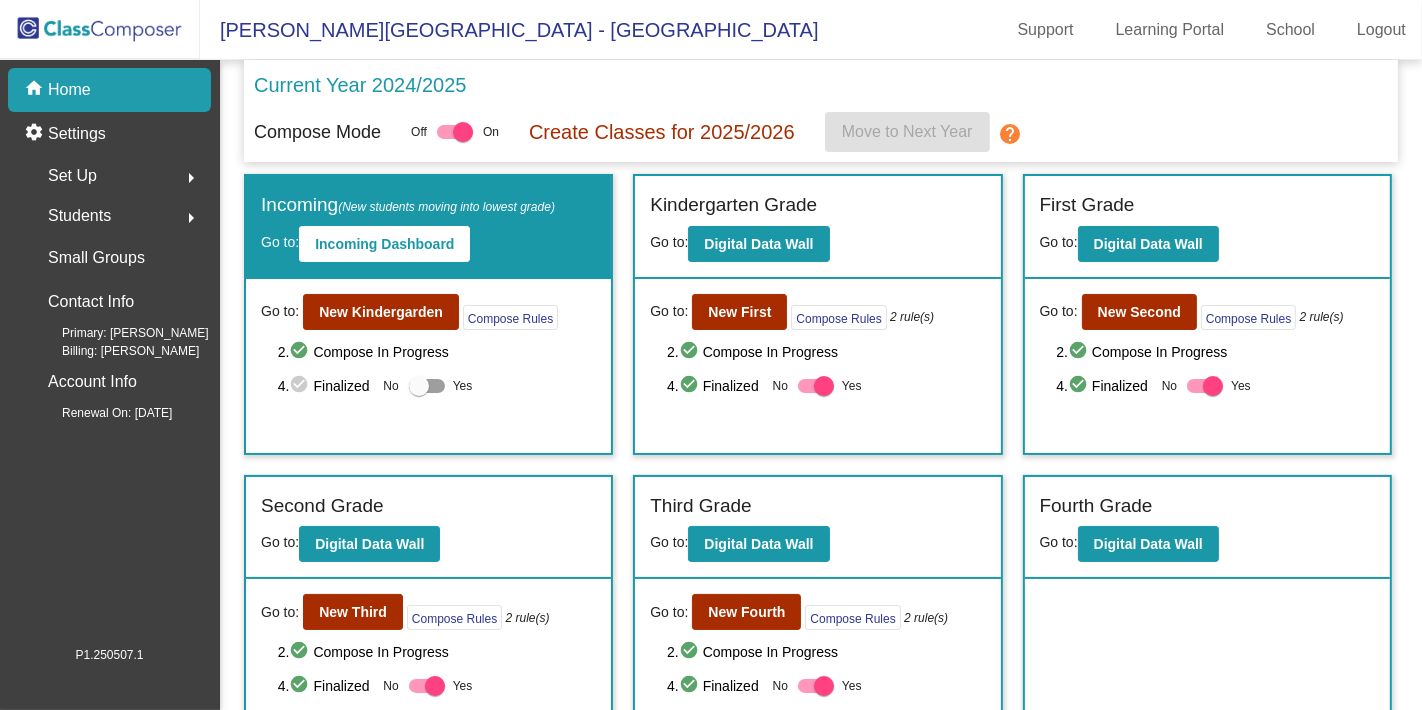 scroll, scrollTop: 40, scrollLeft: 0, axis: vertical 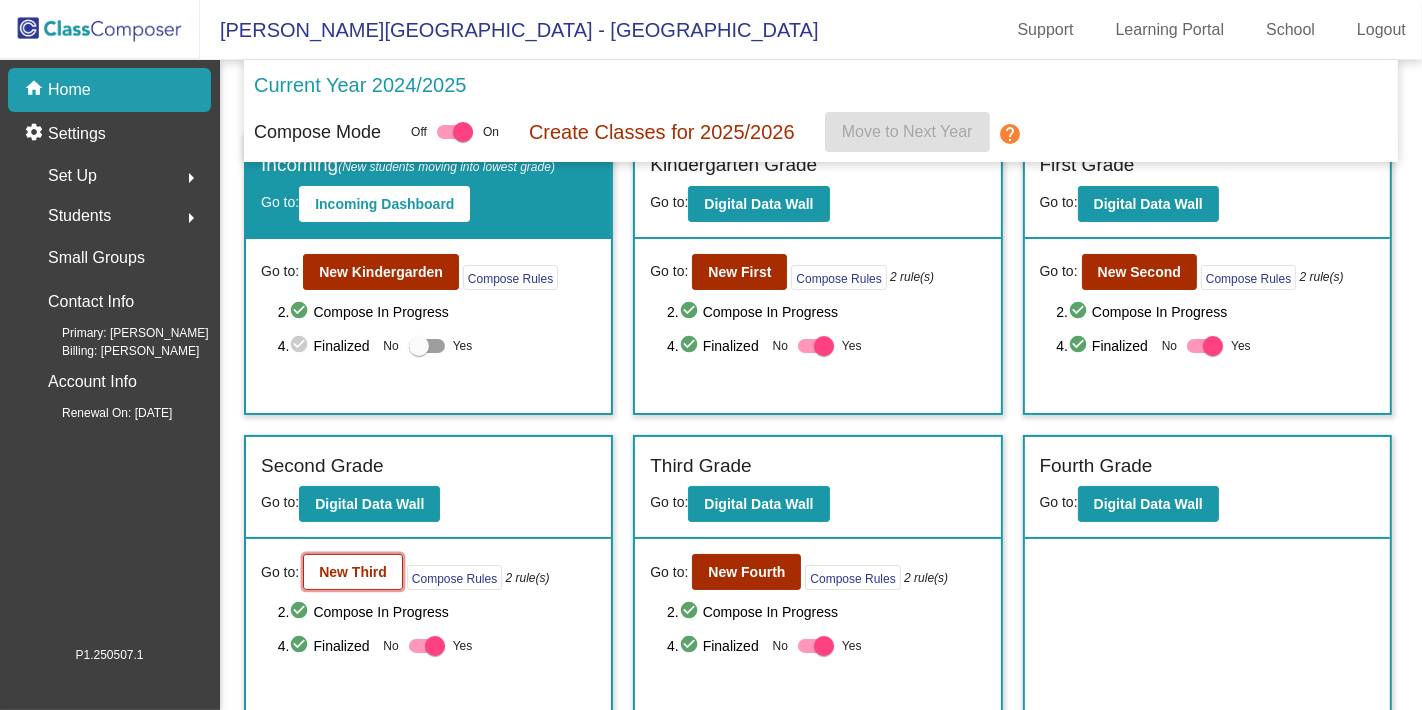 click on "New Third" 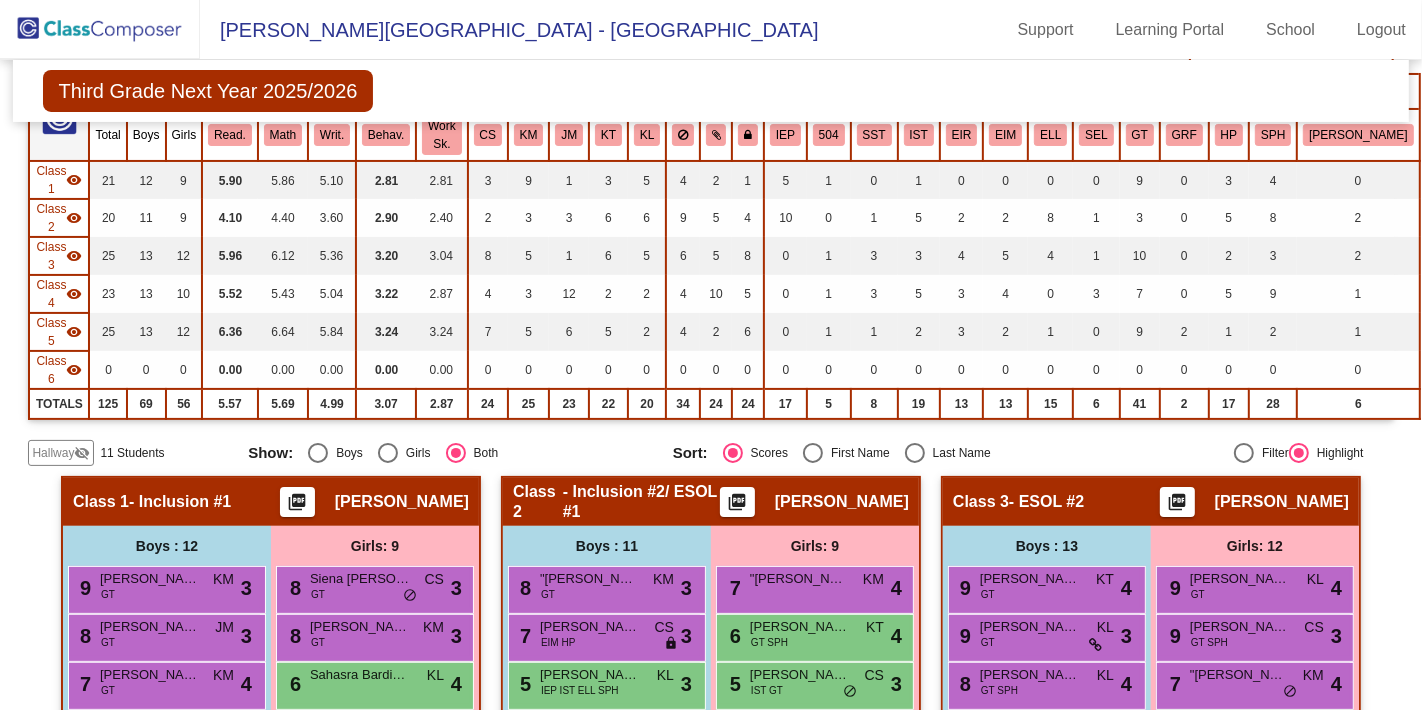 scroll, scrollTop: 93, scrollLeft: 0, axis: vertical 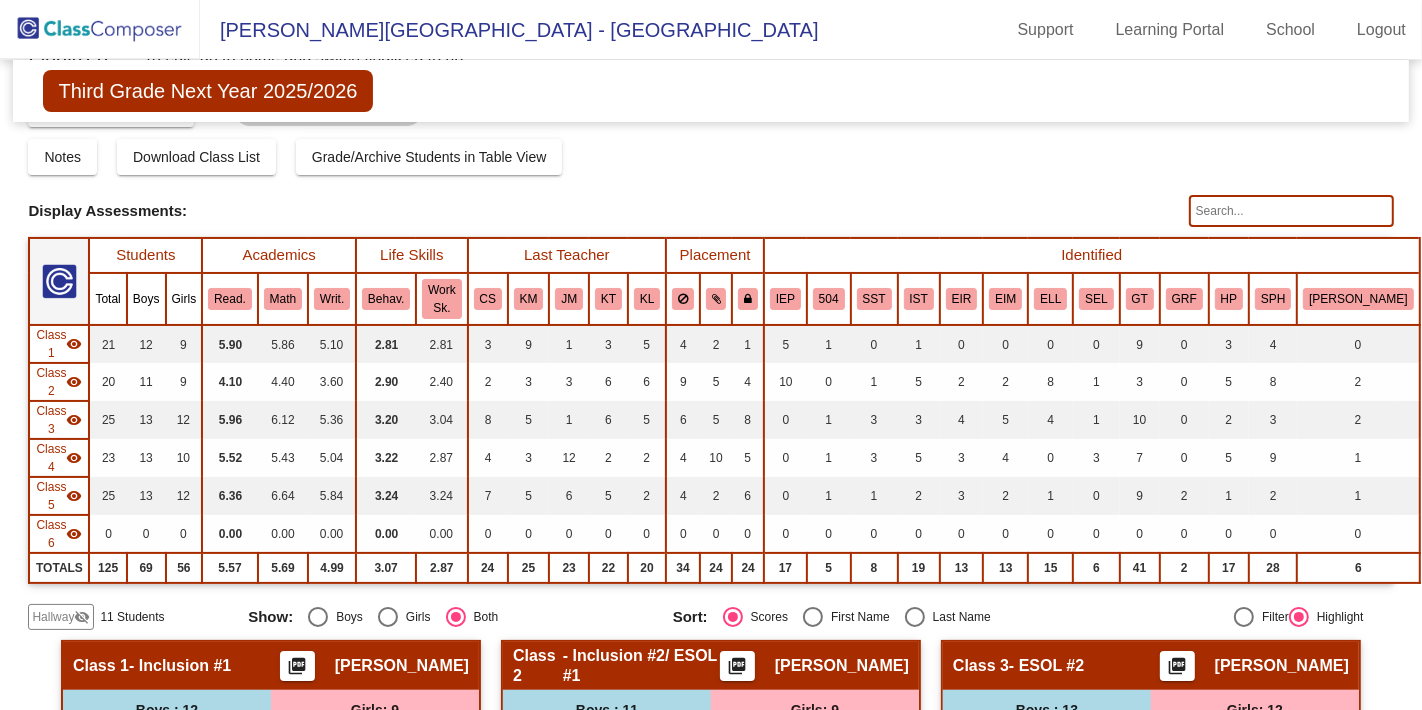 click 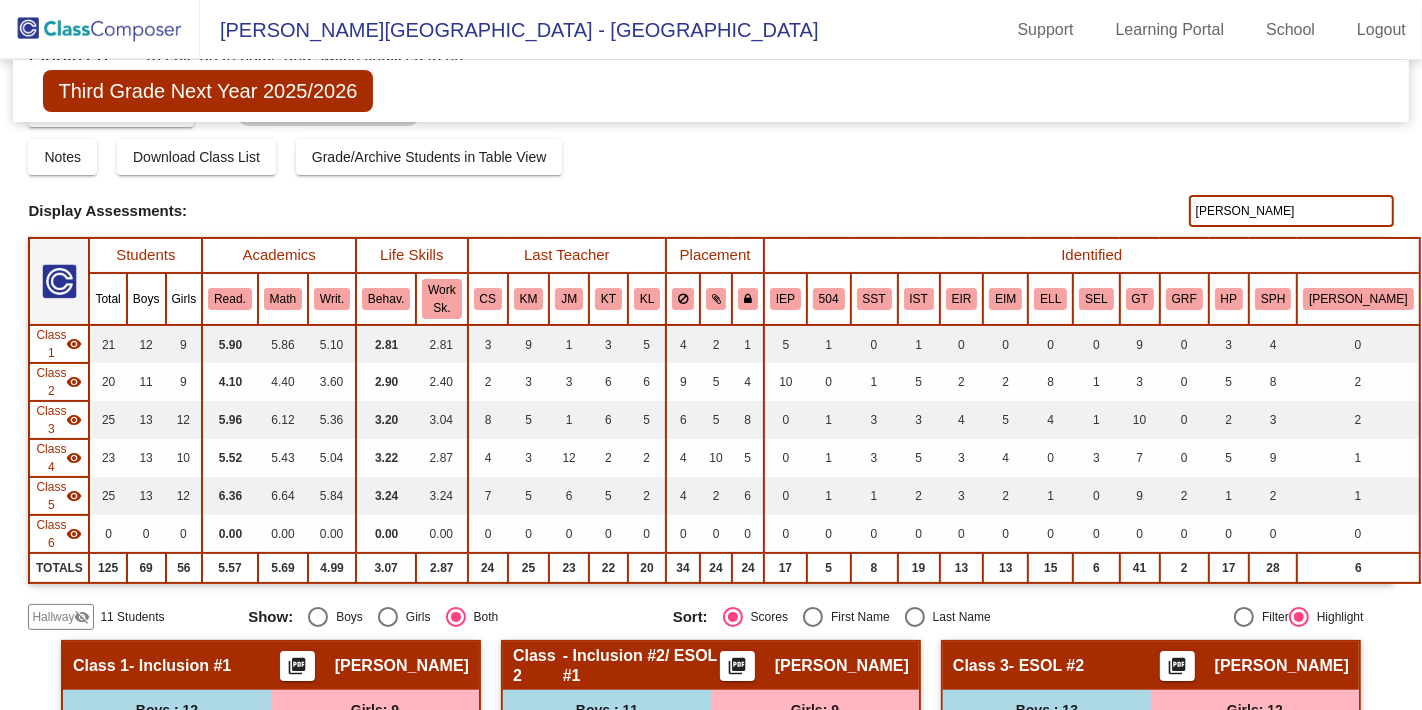 type on "[PERSON_NAME]" 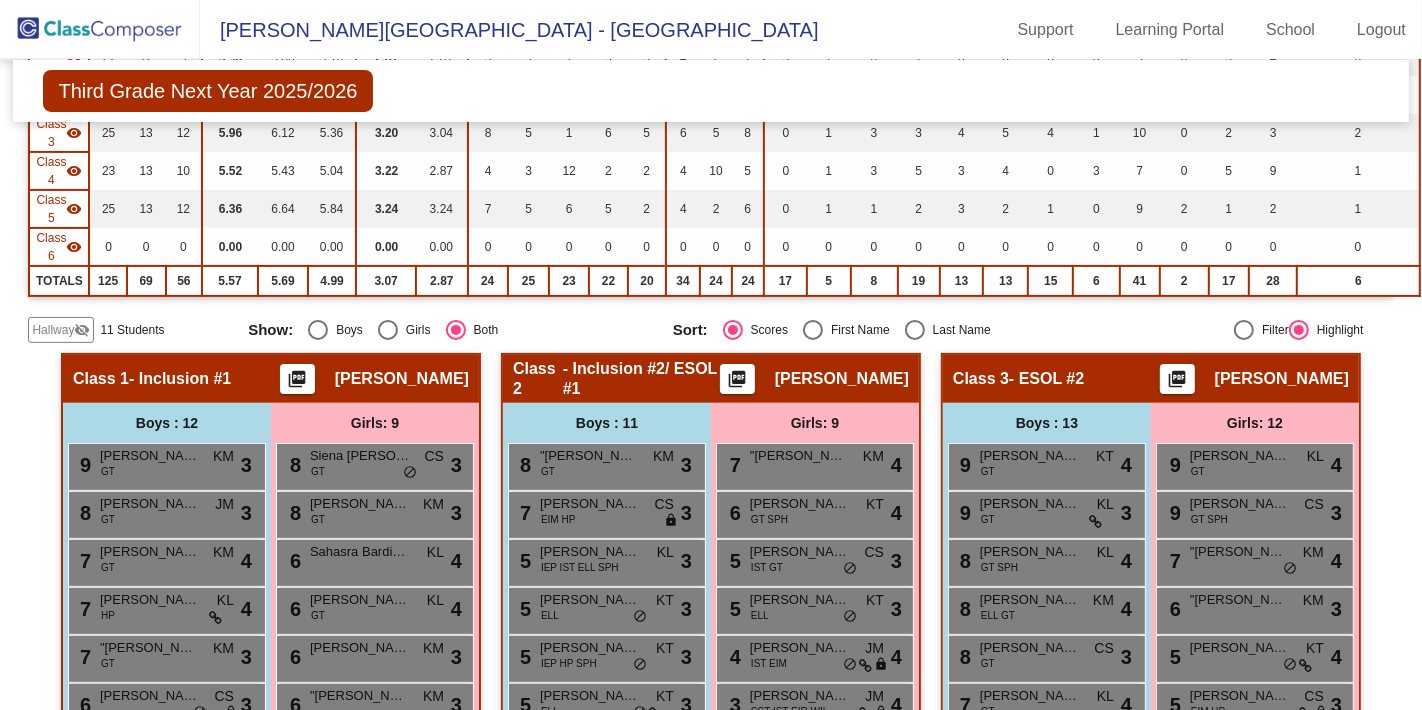 scroll, scrollTop: 317, scrollLeft: 0, axis: vertical 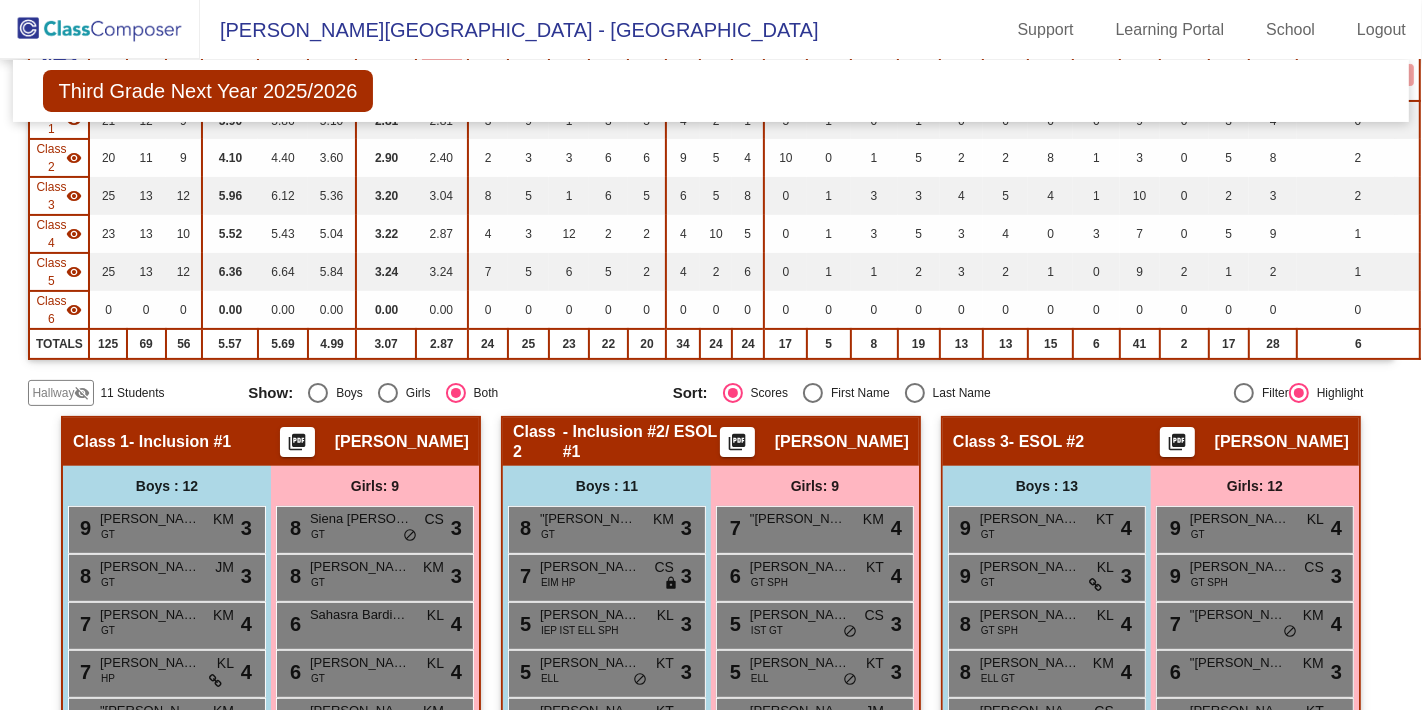 click on "Hallway   - Hallway Class  picture_as_pdf  Add Student  First Name Last Name Student Id  (Recommended)   Boy   Girl   [DEMOGRAPHIC_DATA] Add Close  Boys : 7  3 [PERSON_NAME] 504 IST SEL GT HP lock do_not_disturb_alt 1 "[PERSON_NAME] IST EIR lock do_not_disturb_alt [PERSON_NAME] ELL lock do_not_disturb_alt [PERSON_NAME] IEP SPH lock do_not_disturb_alt [PERSON_NAME] lock do_not_disturb_alt [PERSON_NAME] lock do_not_disturb_alt [PERSON_NAME] IST ELL lock do_not_disturb_alt Girls: 4 "[PERSON_NAME] lock do_not_disturb_alt [PERSON_NAME] GT lock do_not_disturb_alt [PERSON_NAME] GT lock do_not_disturb_alt [PERSON_NAME] IEP SPH lock do_not_disturb_alt Class 1   - Inclusion #1  picture_as_pdf [PERSON_NAME]  Add Student  First Name Last Name Student Id  (Recommended)   Boy   Girl   [DEMOGRAPHIC_DATA] Add Close  Boys : 12  9 [PERSON_NAME] GT KM lock do_not_disturb_alt 3 8 [PERSON_NAME] GT JM lock do_not_disturb_alt 3 7 [PERSON_NAME] GT KM lock do_not_disturb_alt 4 7 Aavish Abburu HP KL lock do_not_disturb_alt 4 7 "[PERSON_NAME]" 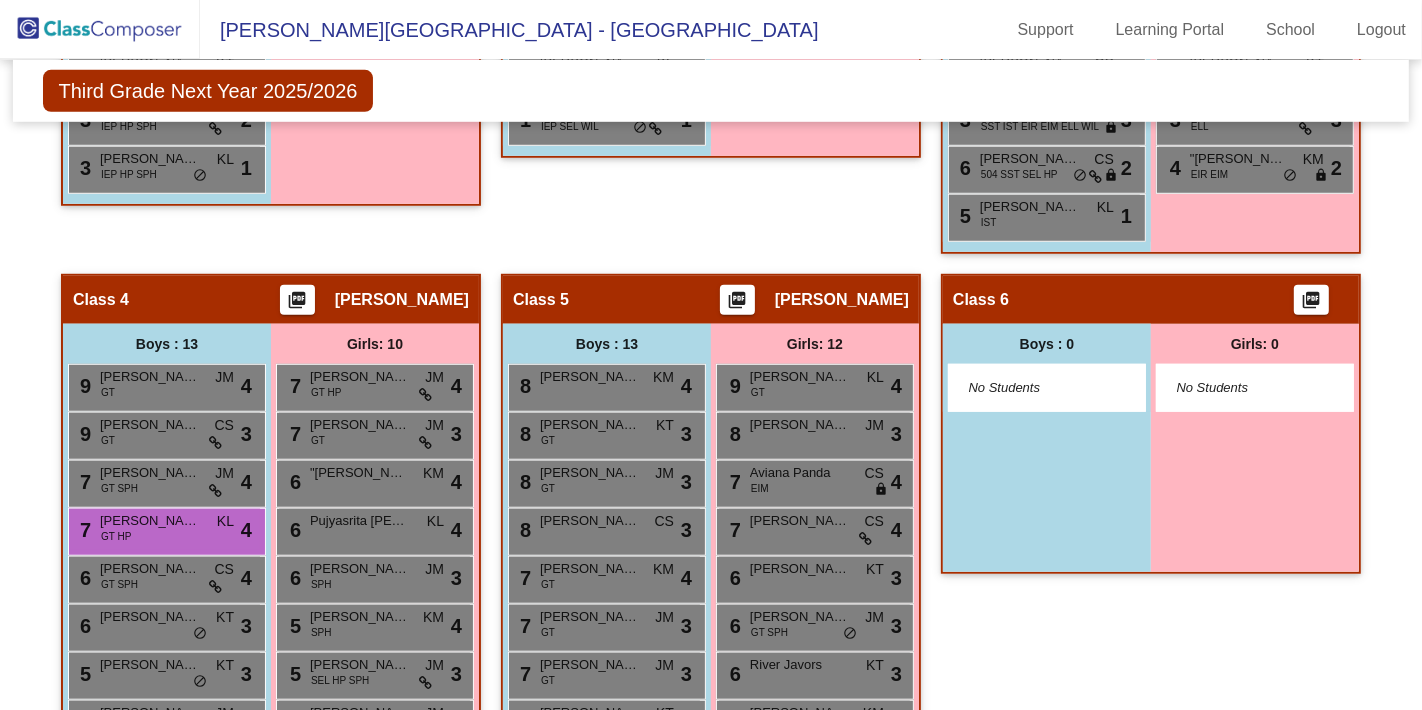 scroll, scrollTop: 1206, scrollLeft: 0, axis: vertical 